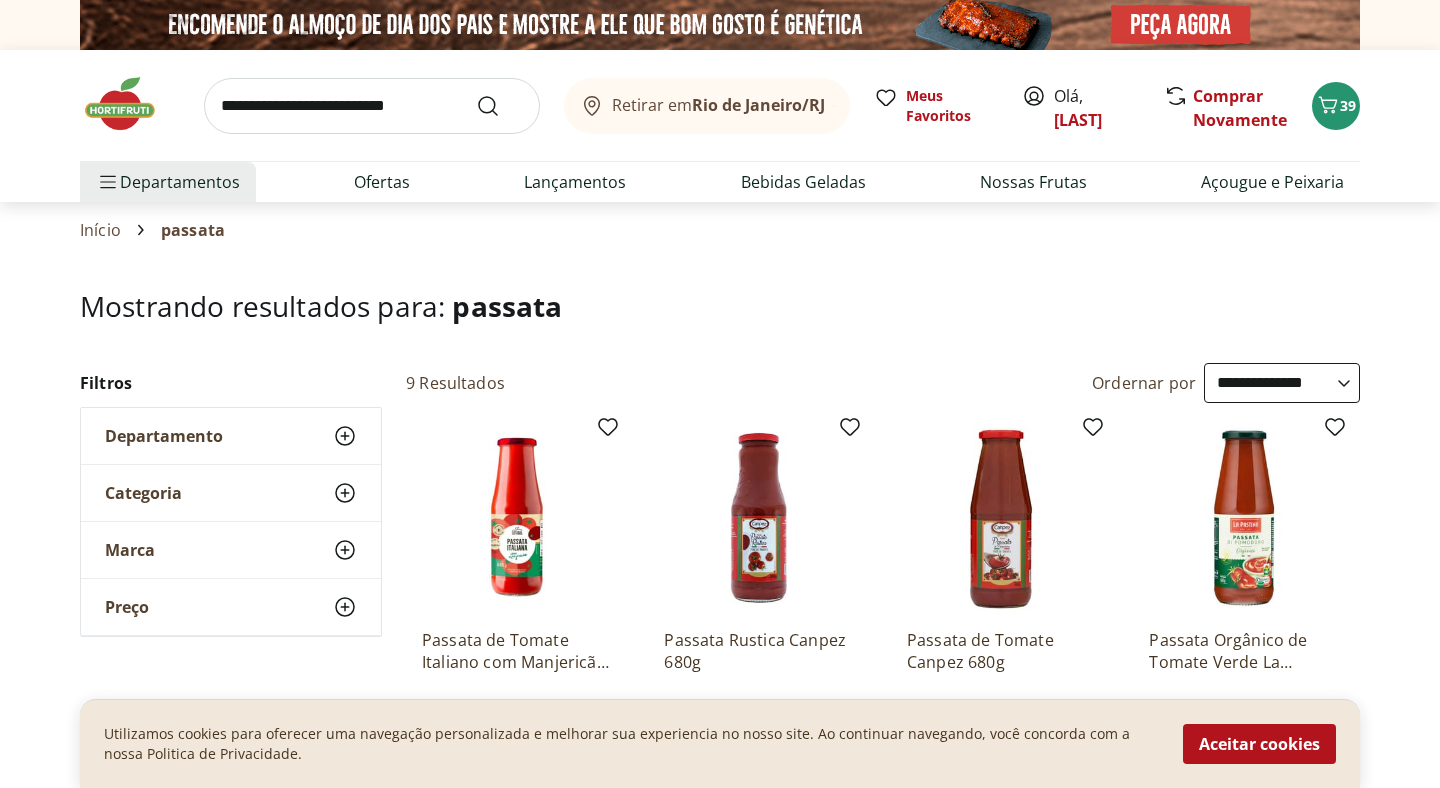 select on "**********" 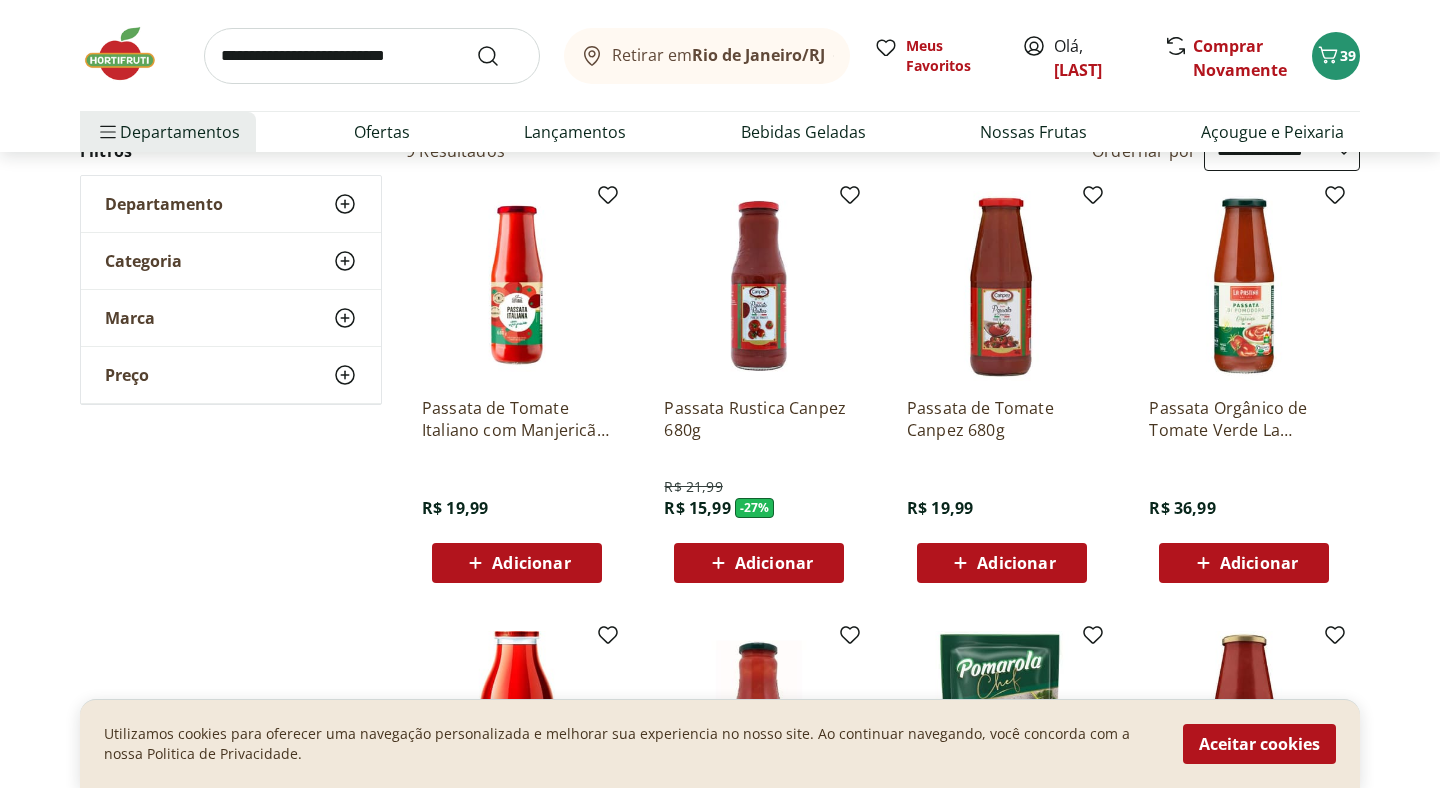 scroll, scrollTop: 0, scrollLeft: 0, axis: both 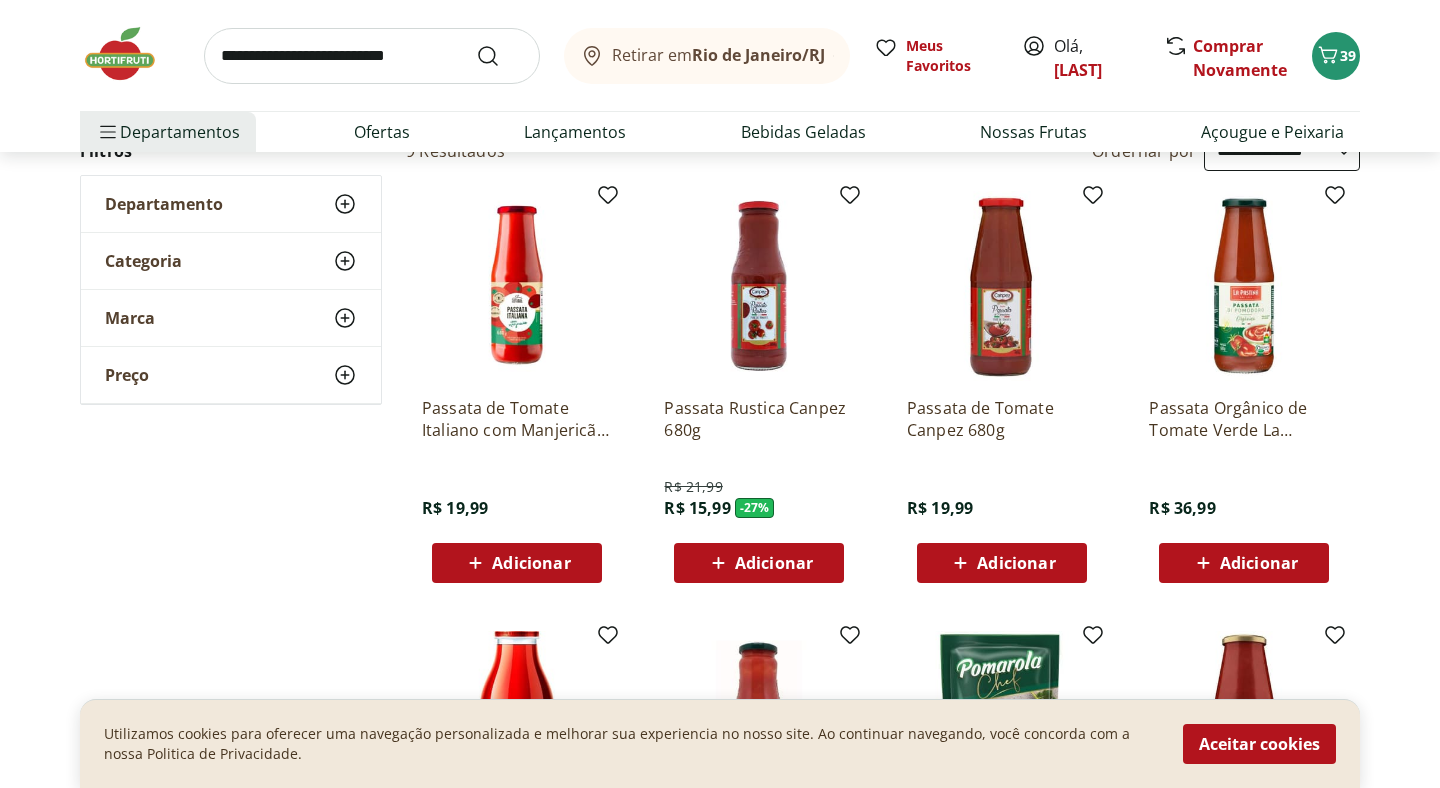click on "Adicionar" at bounding box center [516, 563] 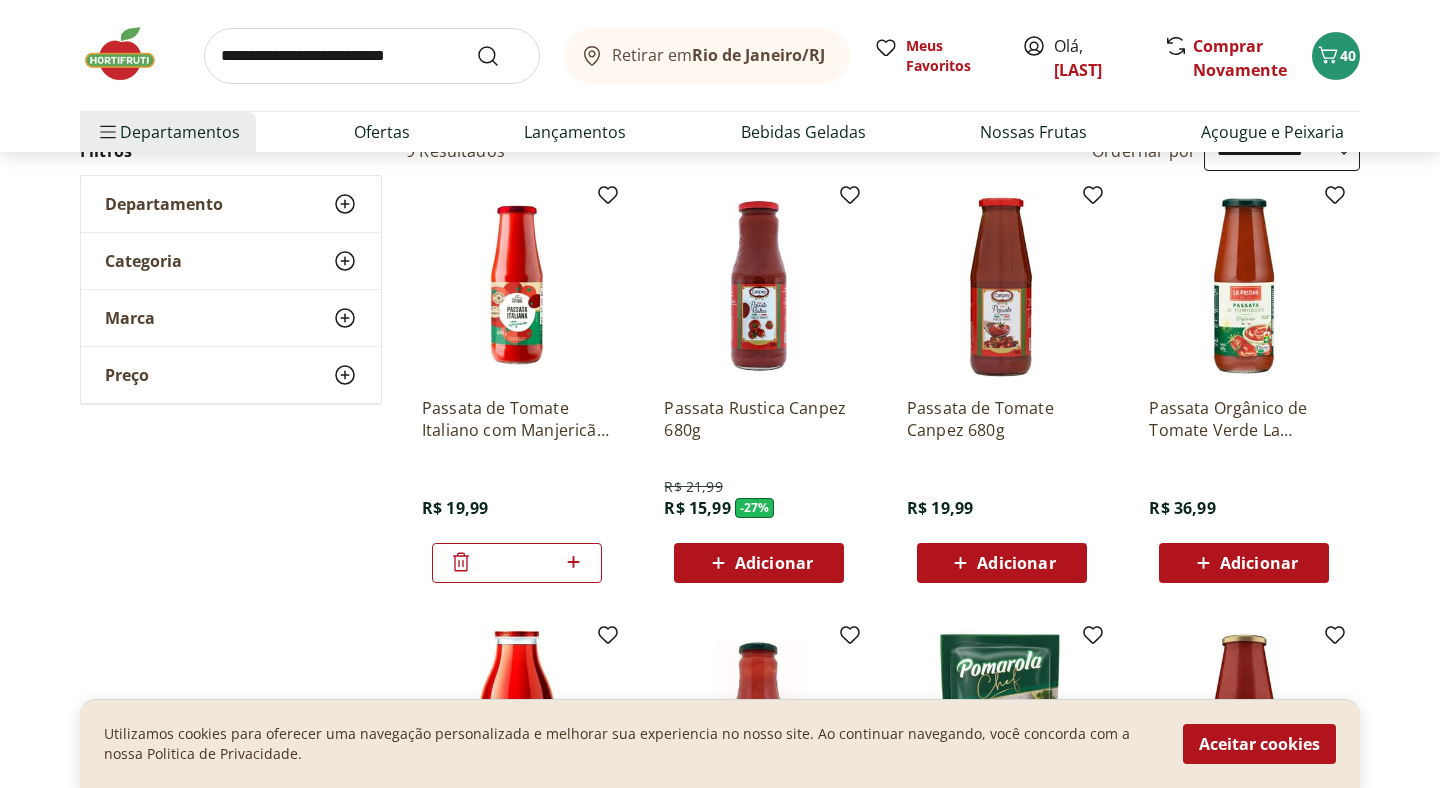 click 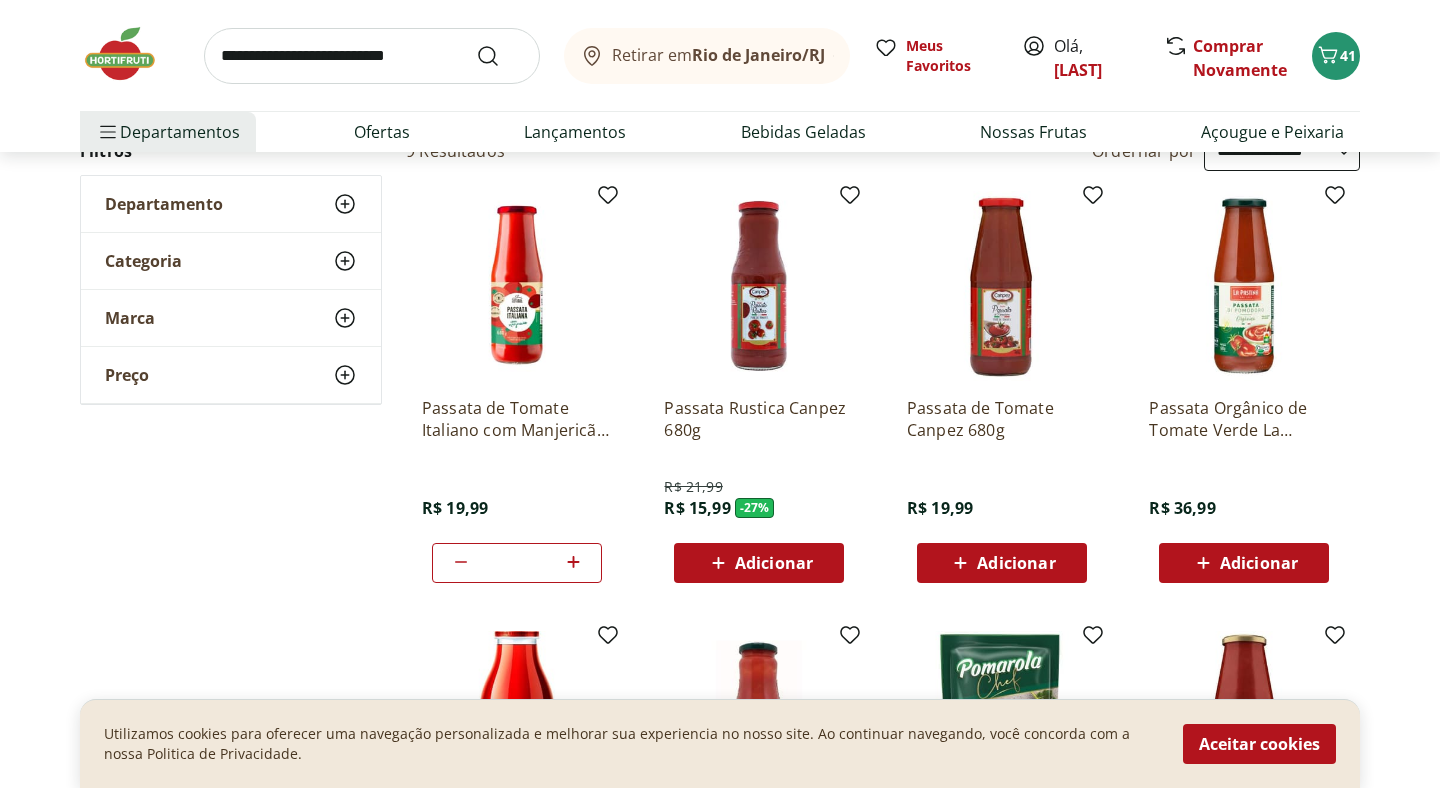 click at bounding box center (372, 56) 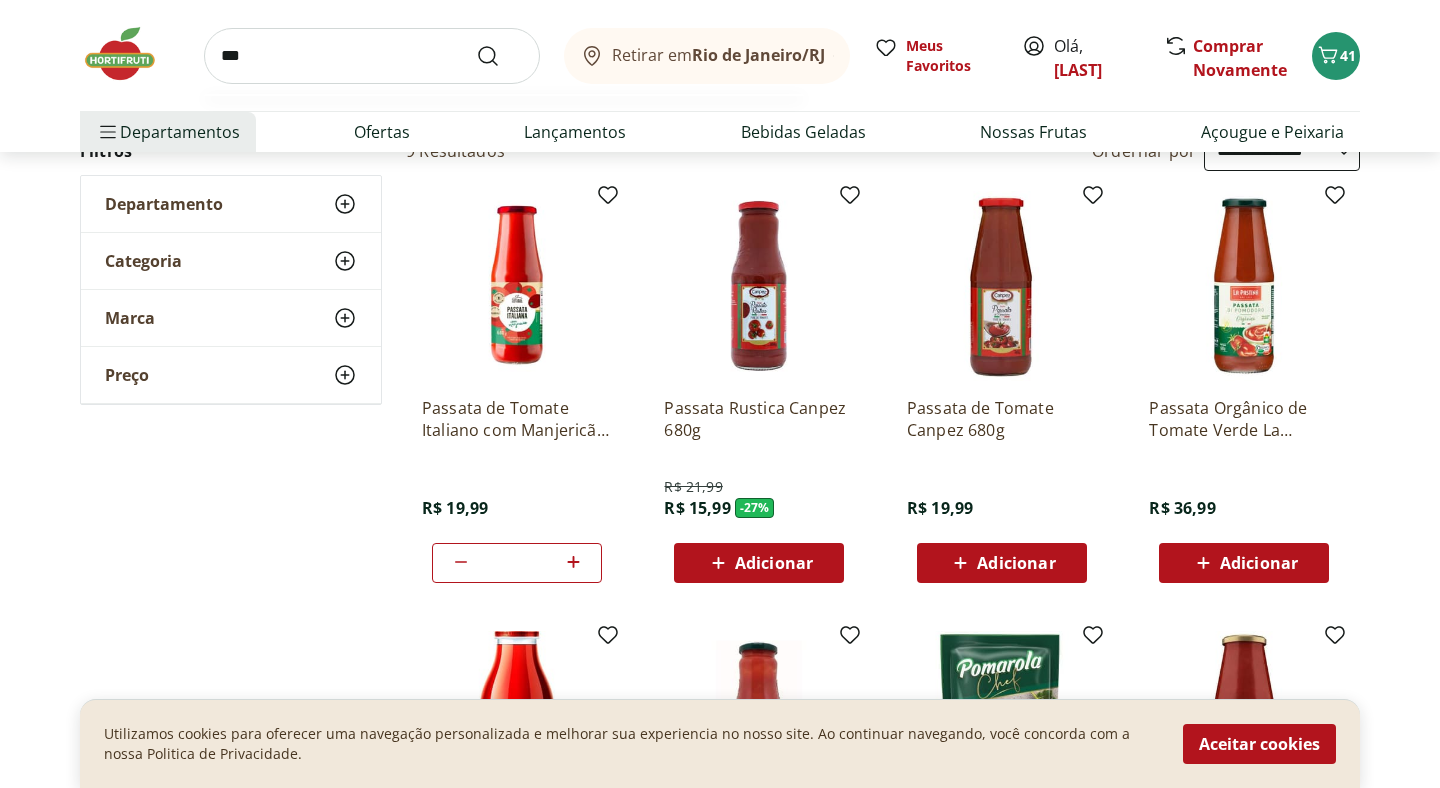 type on "***" 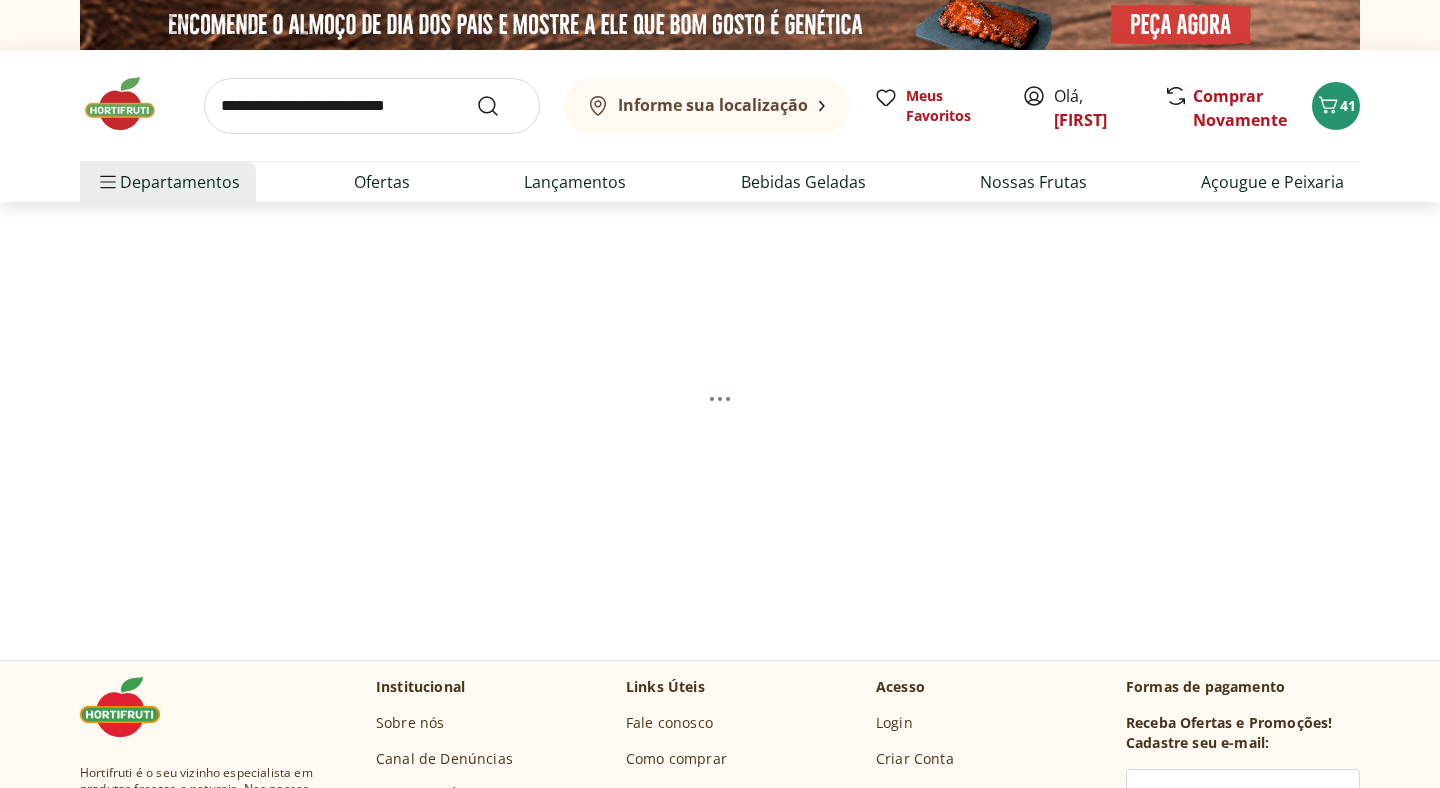 scroll, scrollTop: 0, scrollLeft: 0, axis: both 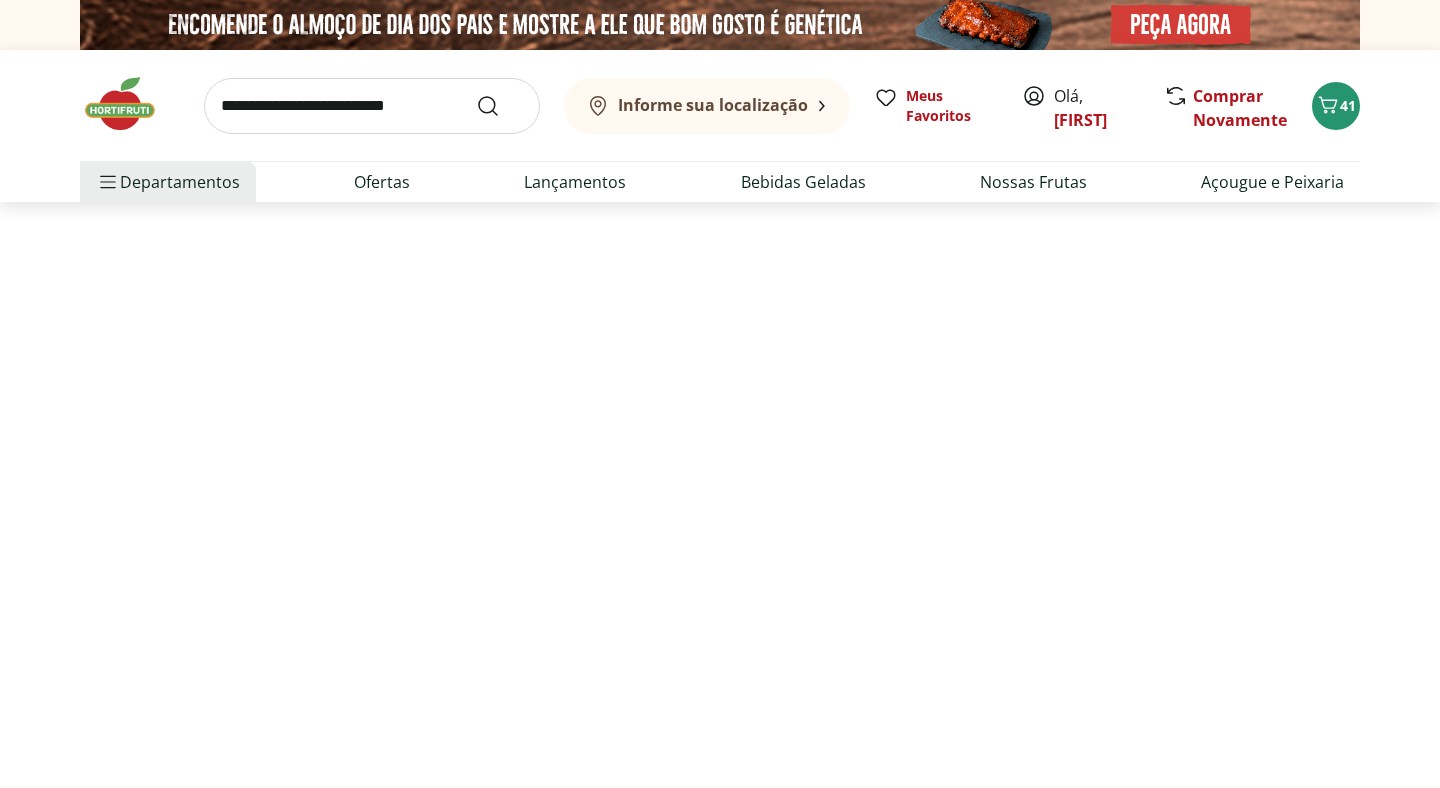 select on "**********" 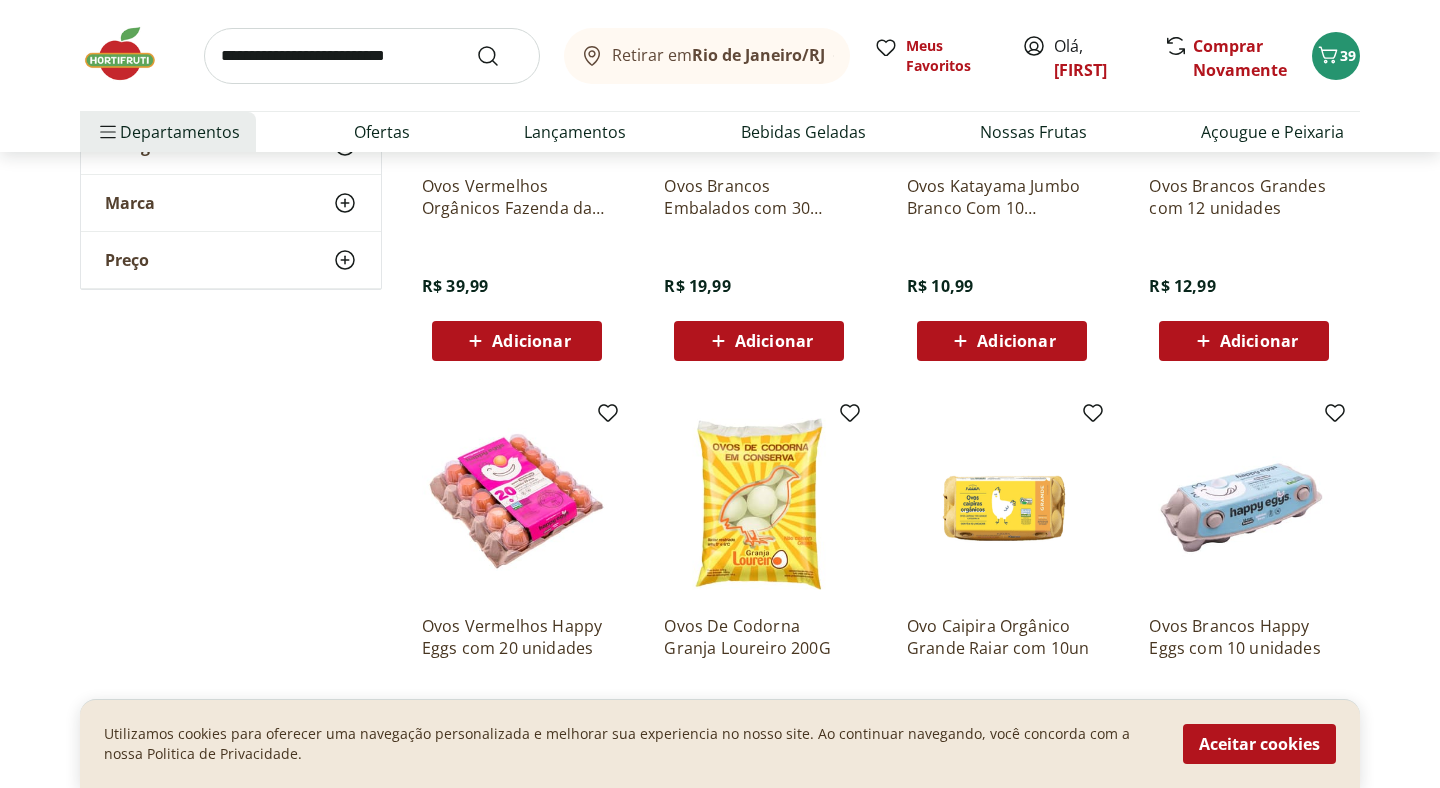 scroll, scrollTop: 738, scrollLeft: 0, axis: vertical 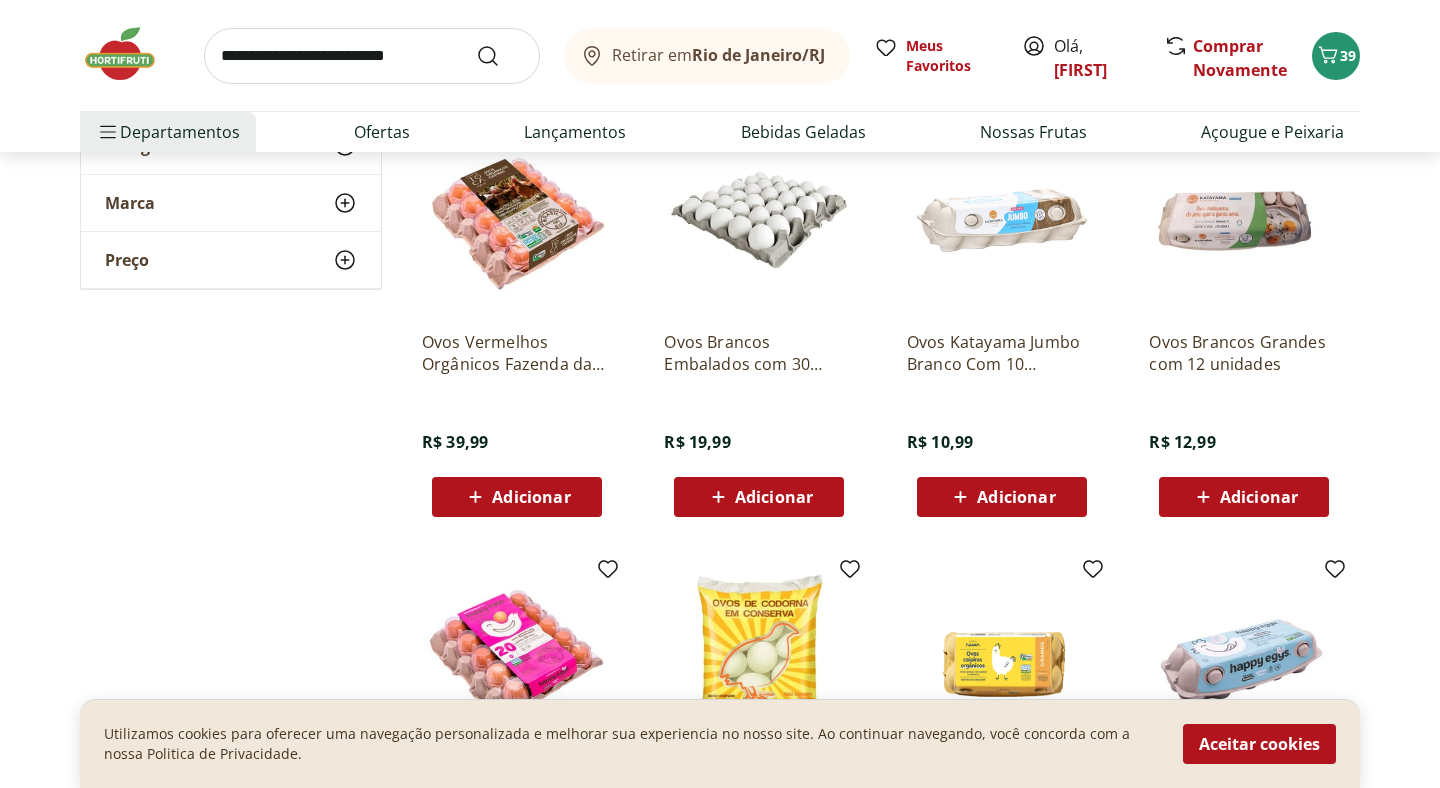 click on "Adicionar" at bounding box center [531, 497] 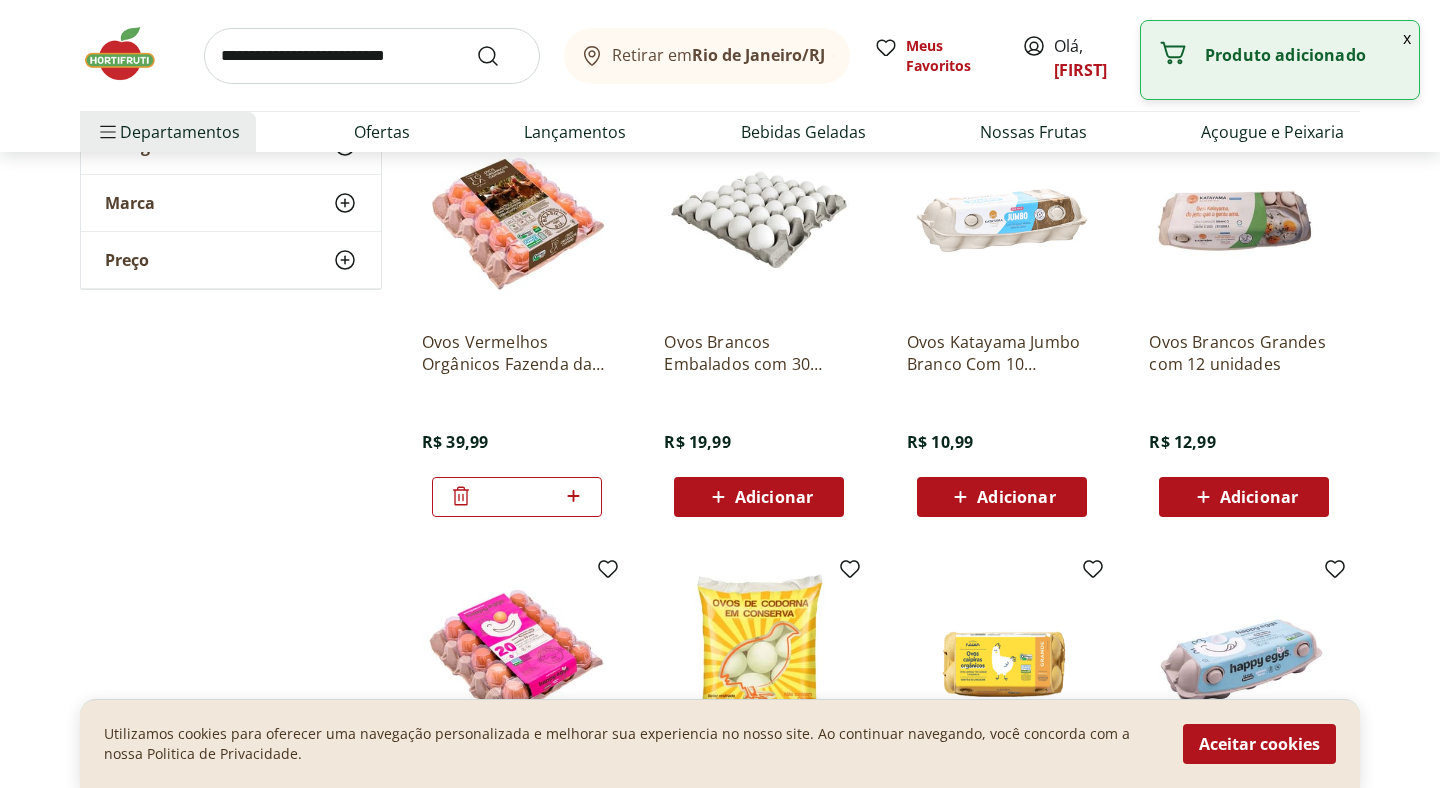 click at bounding box center [130, 54] 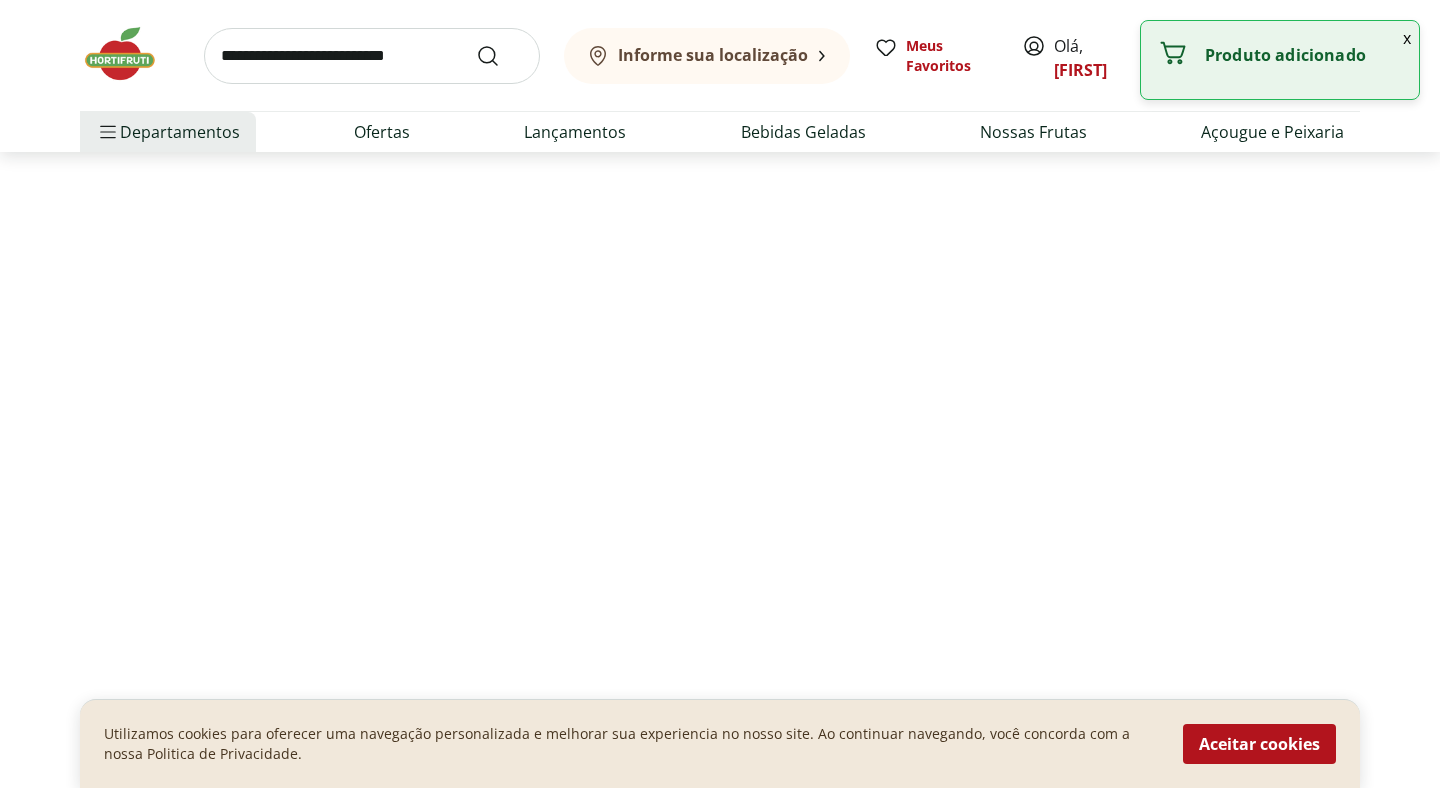 scroll, scrollTop: 0, scrollLeft: 0, axis: both 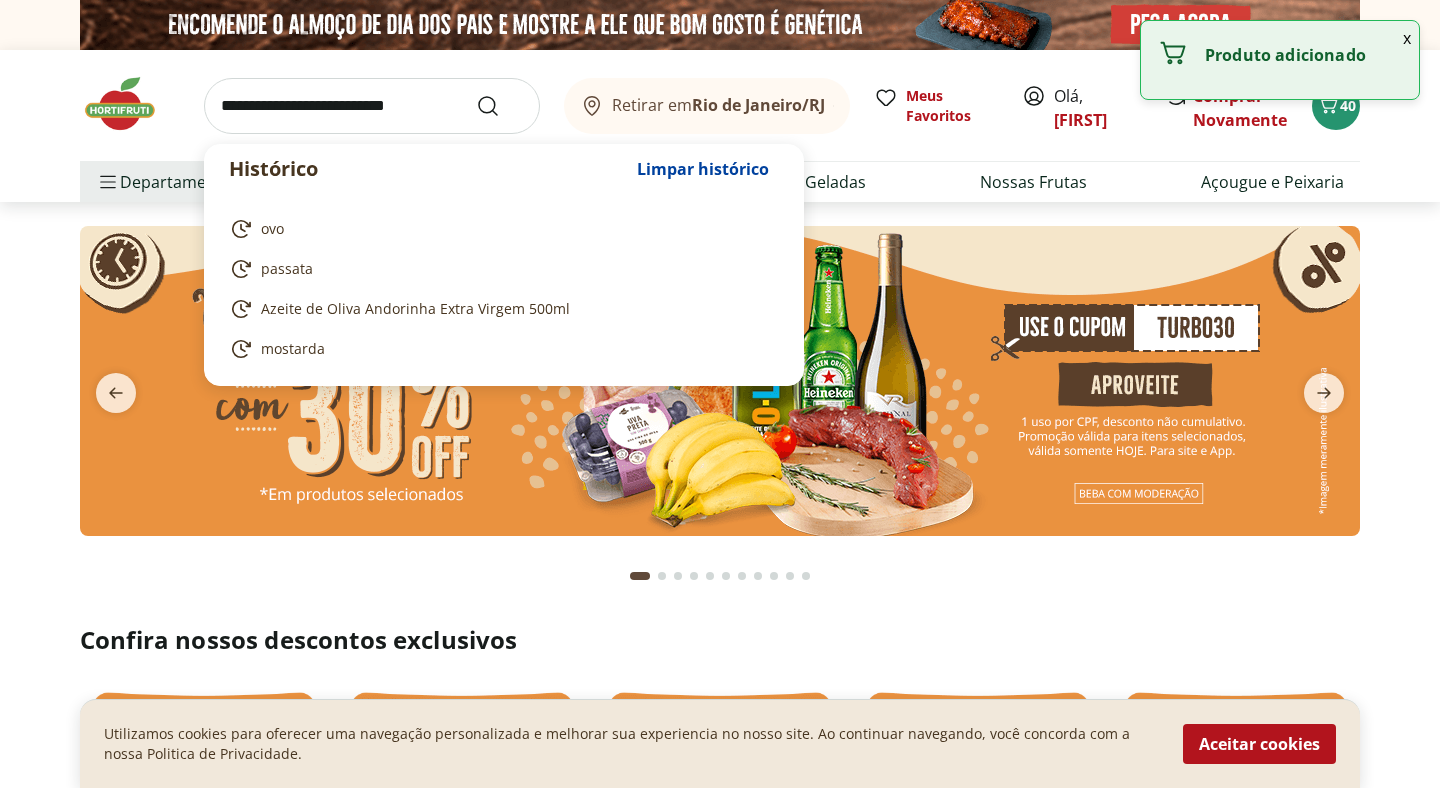click at bounding box center [372, 106] 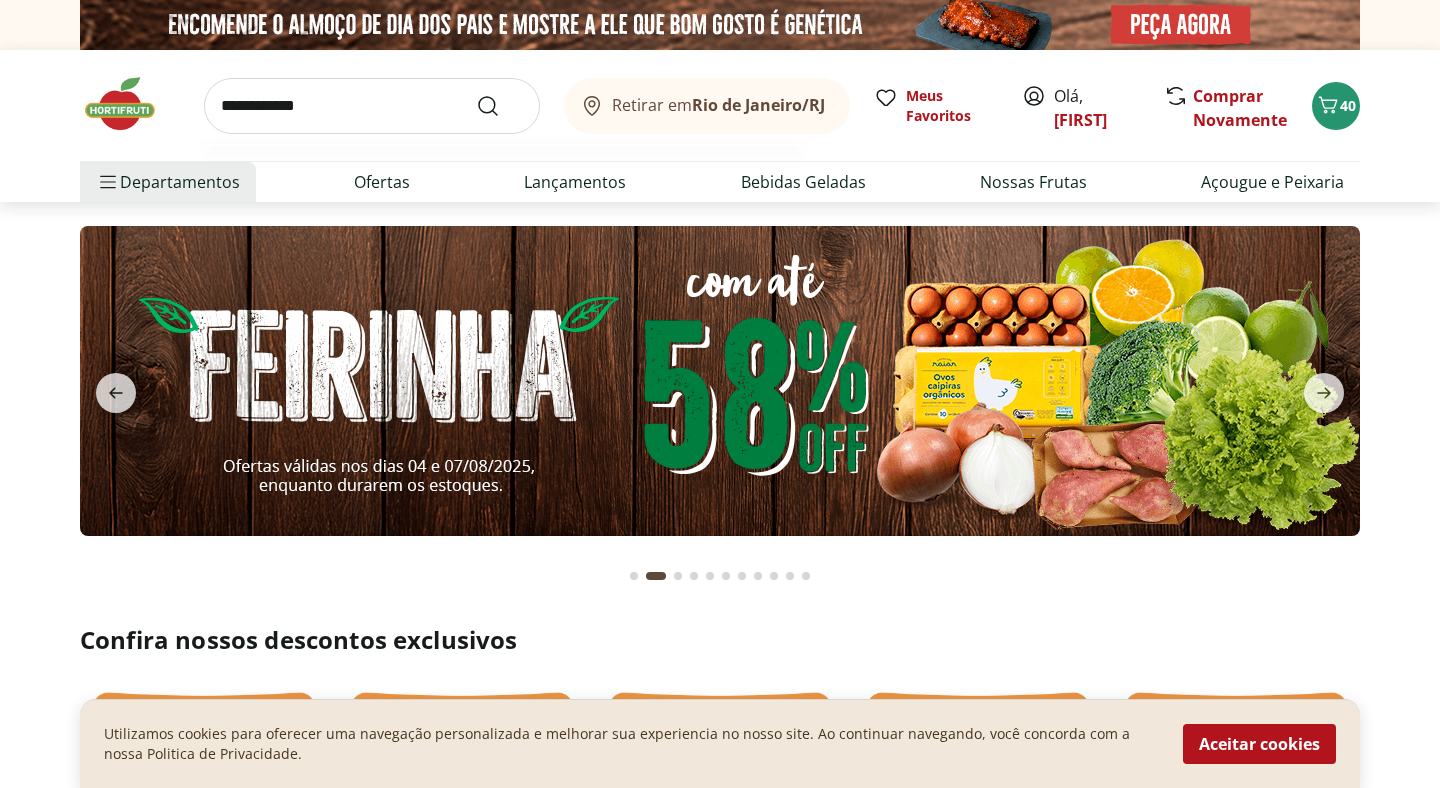 type on "**********" 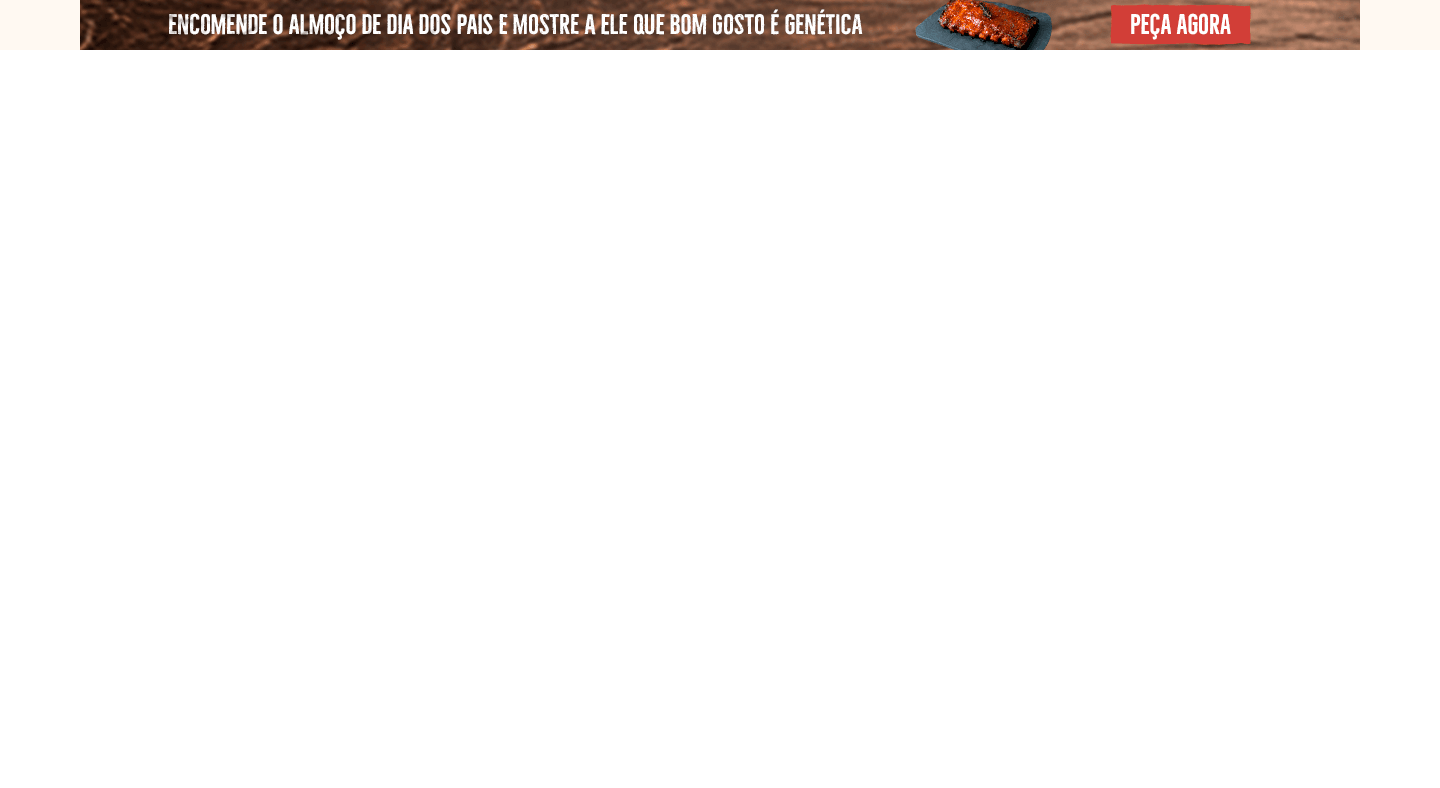 select on "**********" 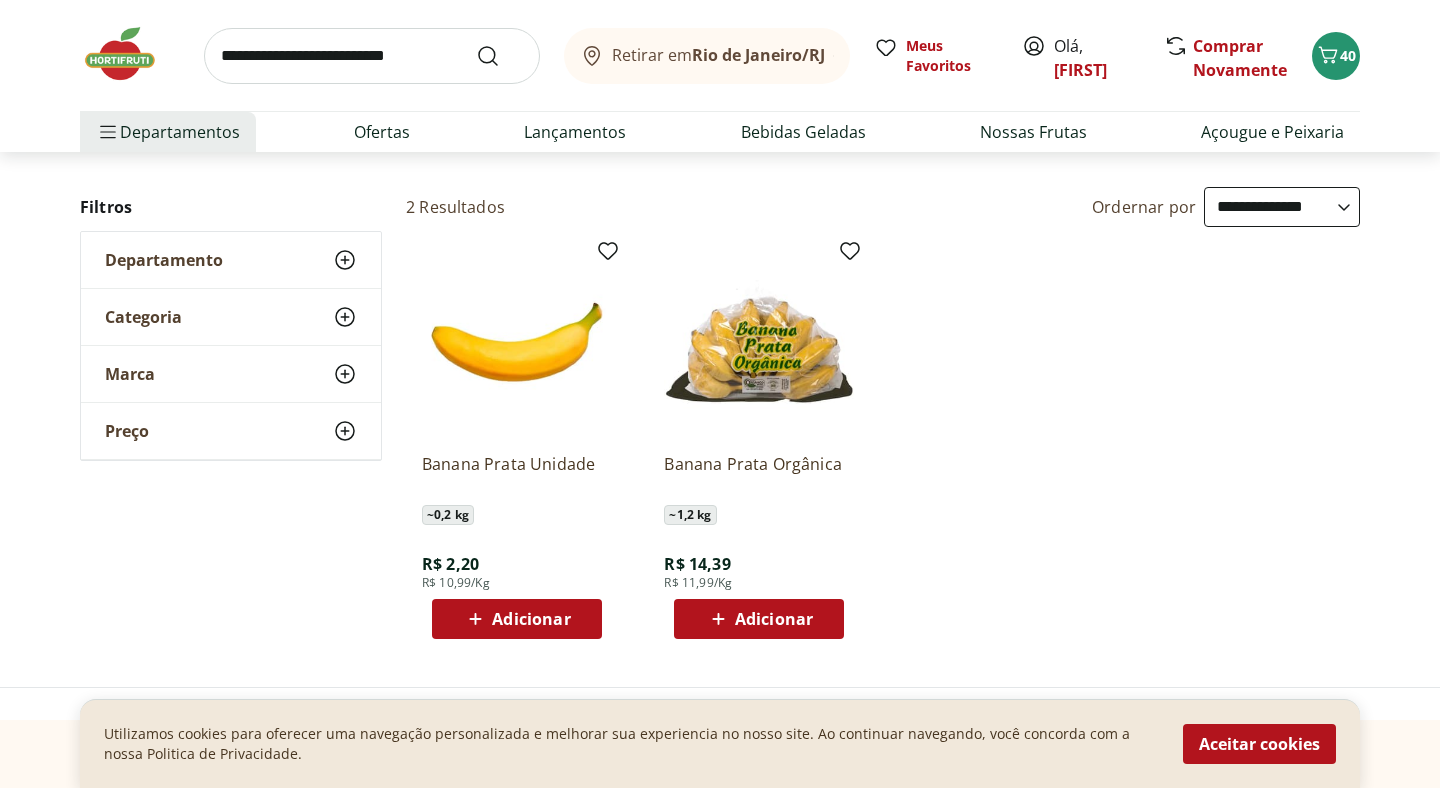 scroll, scrollTop: 178, scrollLeft: 0, axis: vertical 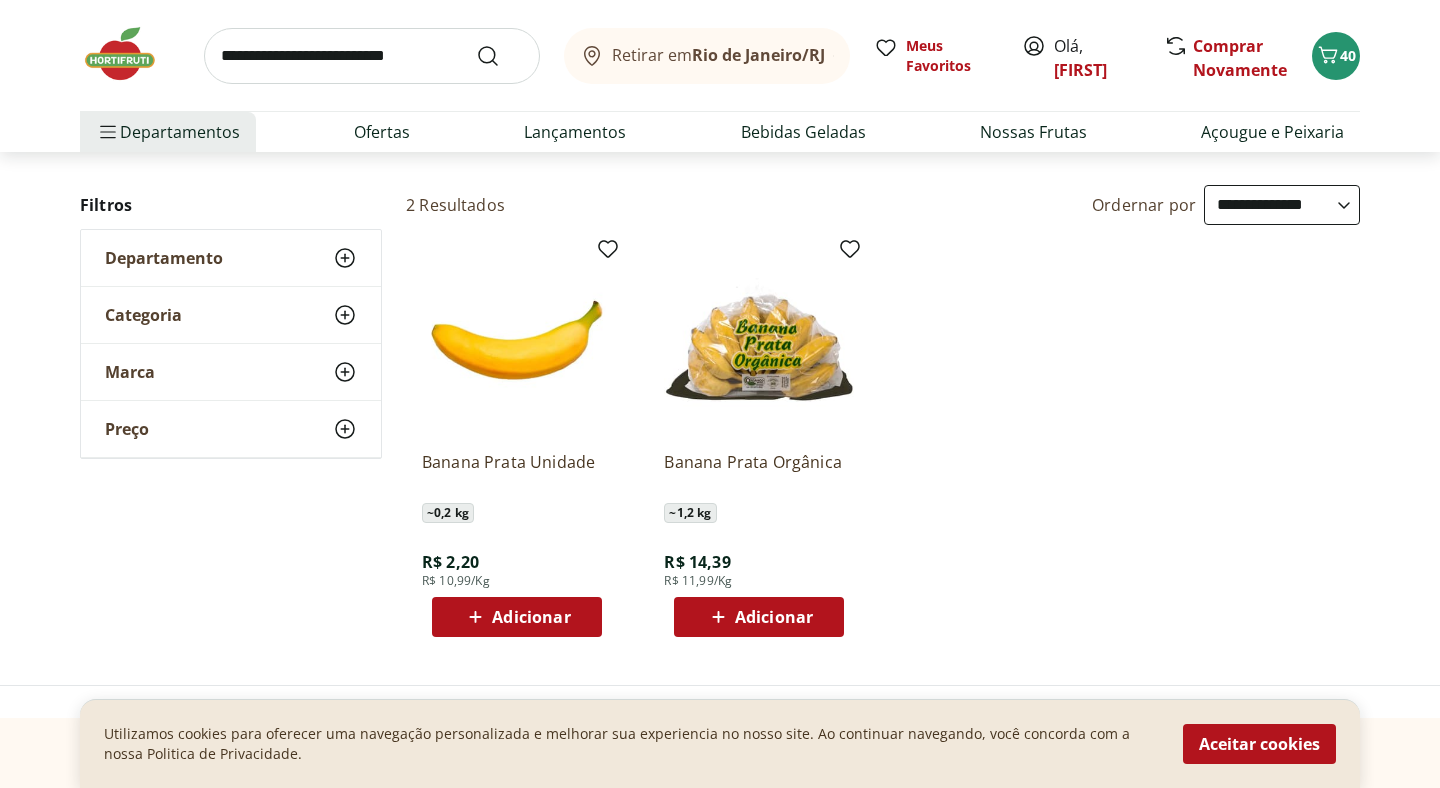 click on "Adicionar" at bounding box center [531, 617] 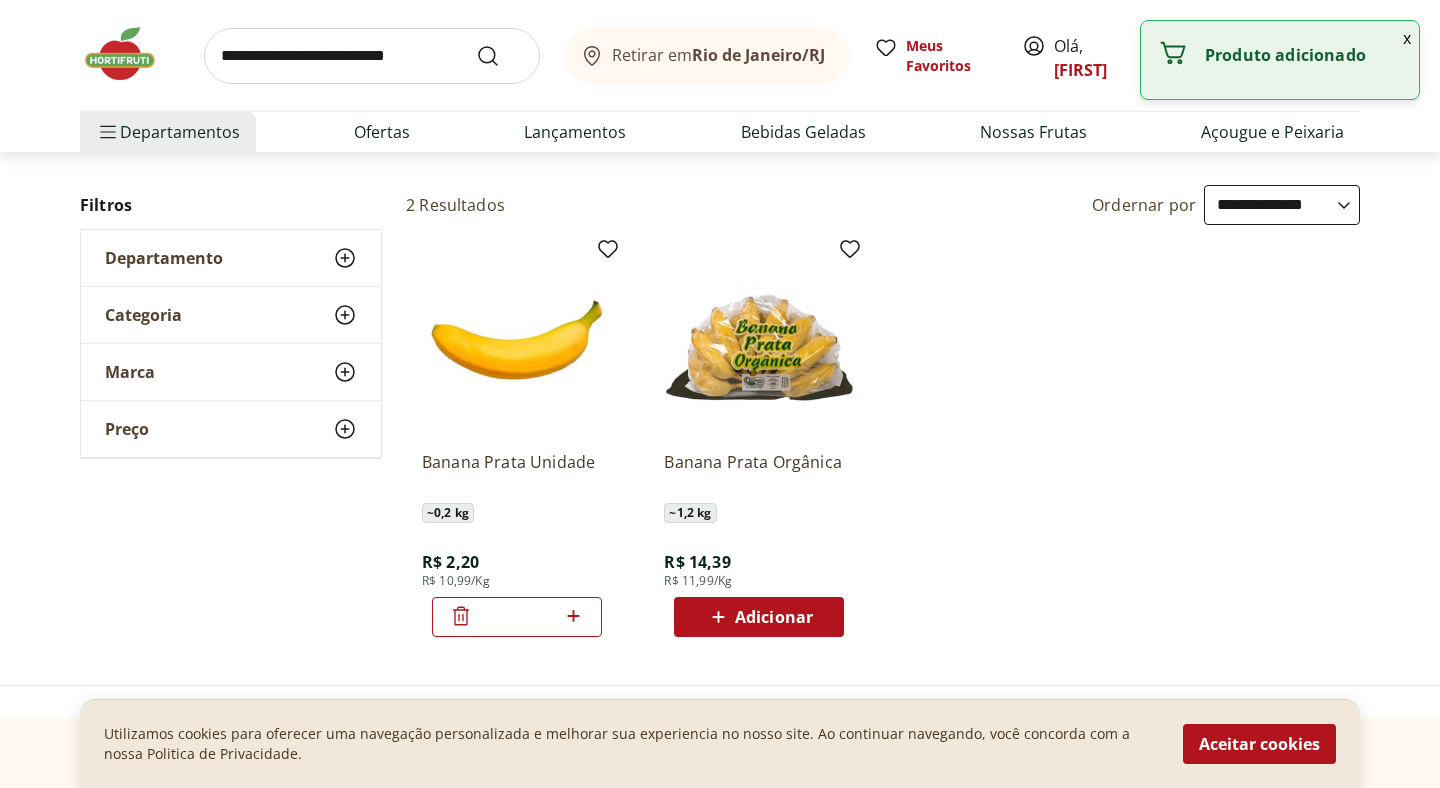 click on "*" at bounding box center [517, 617] 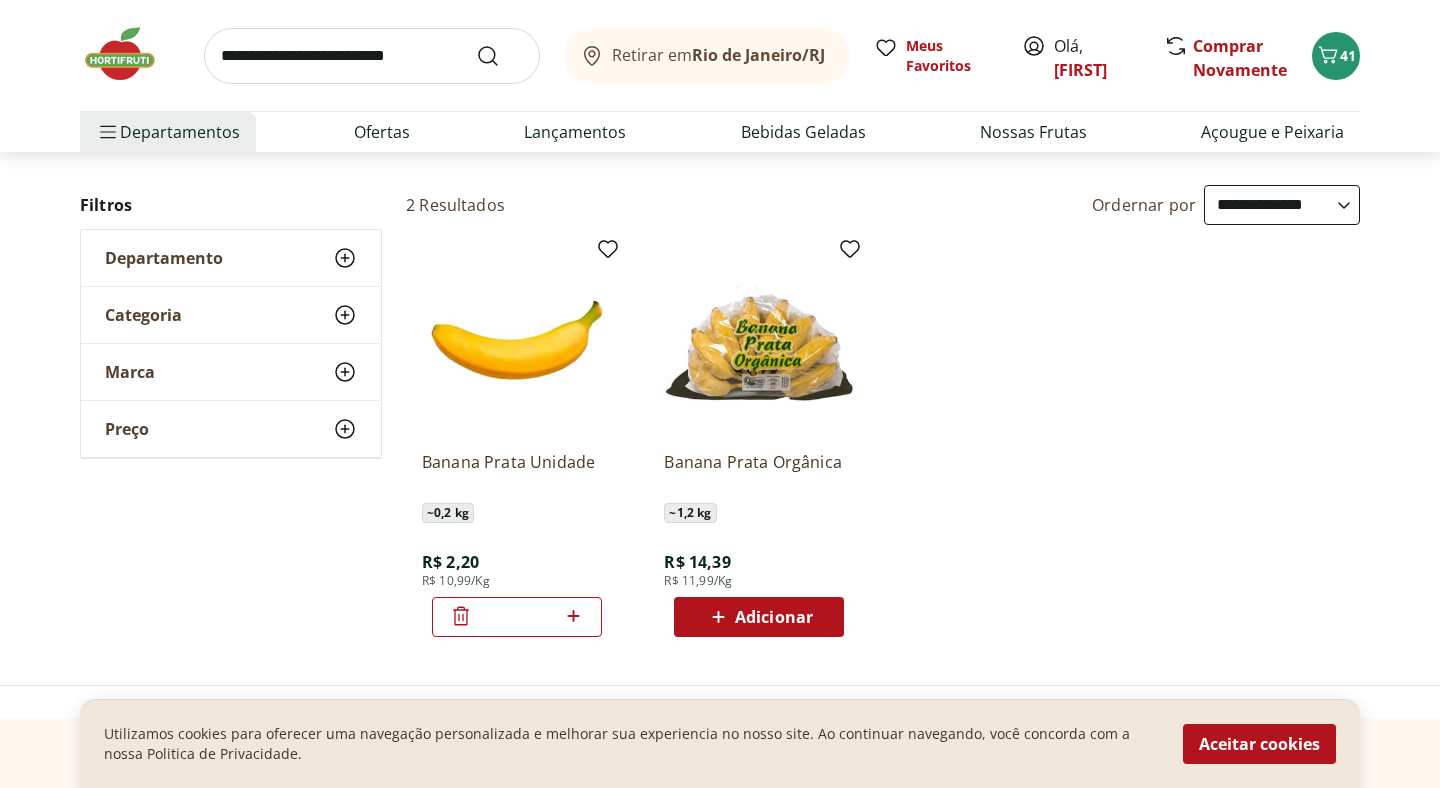 click on "**********" at bounding box center [720, 419] 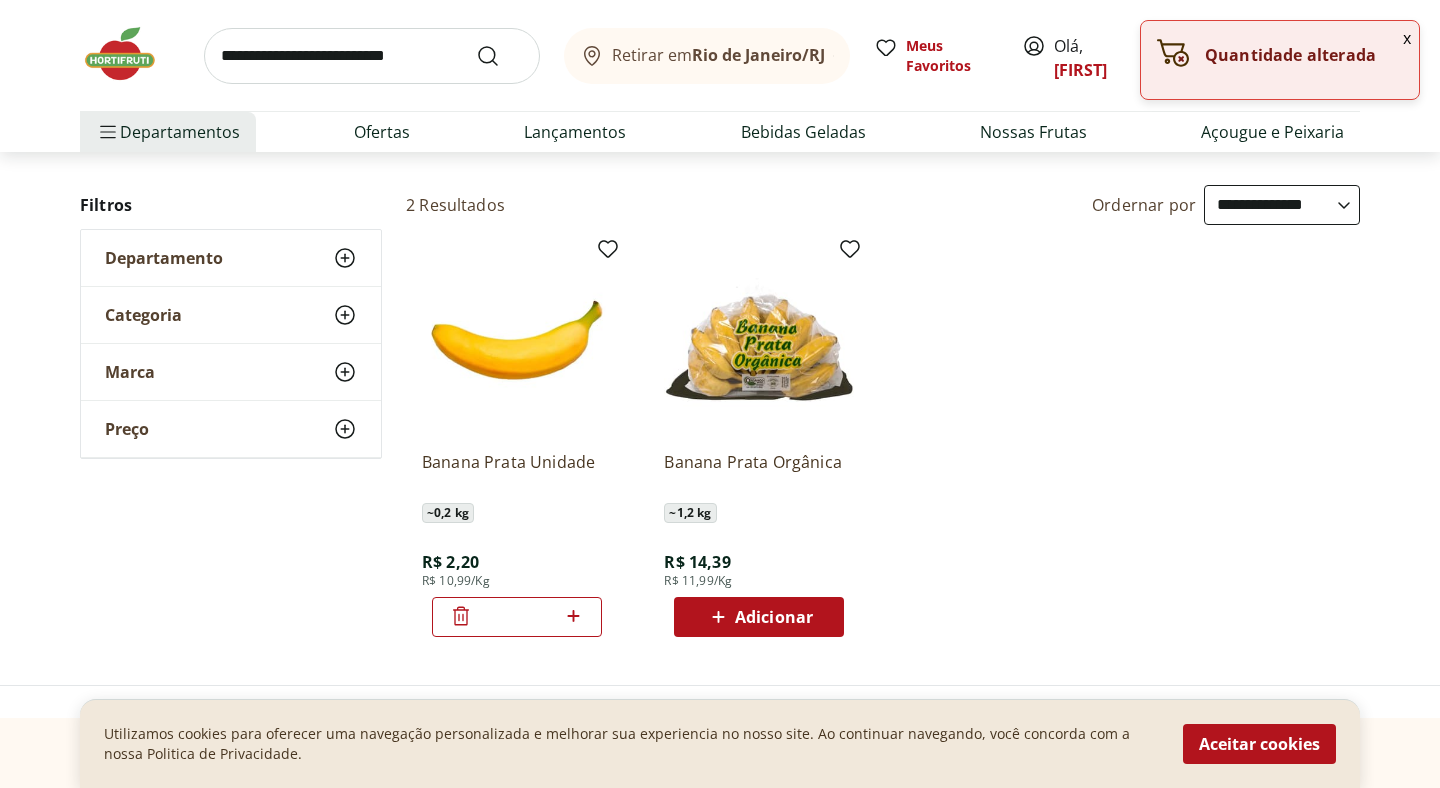 click on "x" at bounding box center (1407, 38) 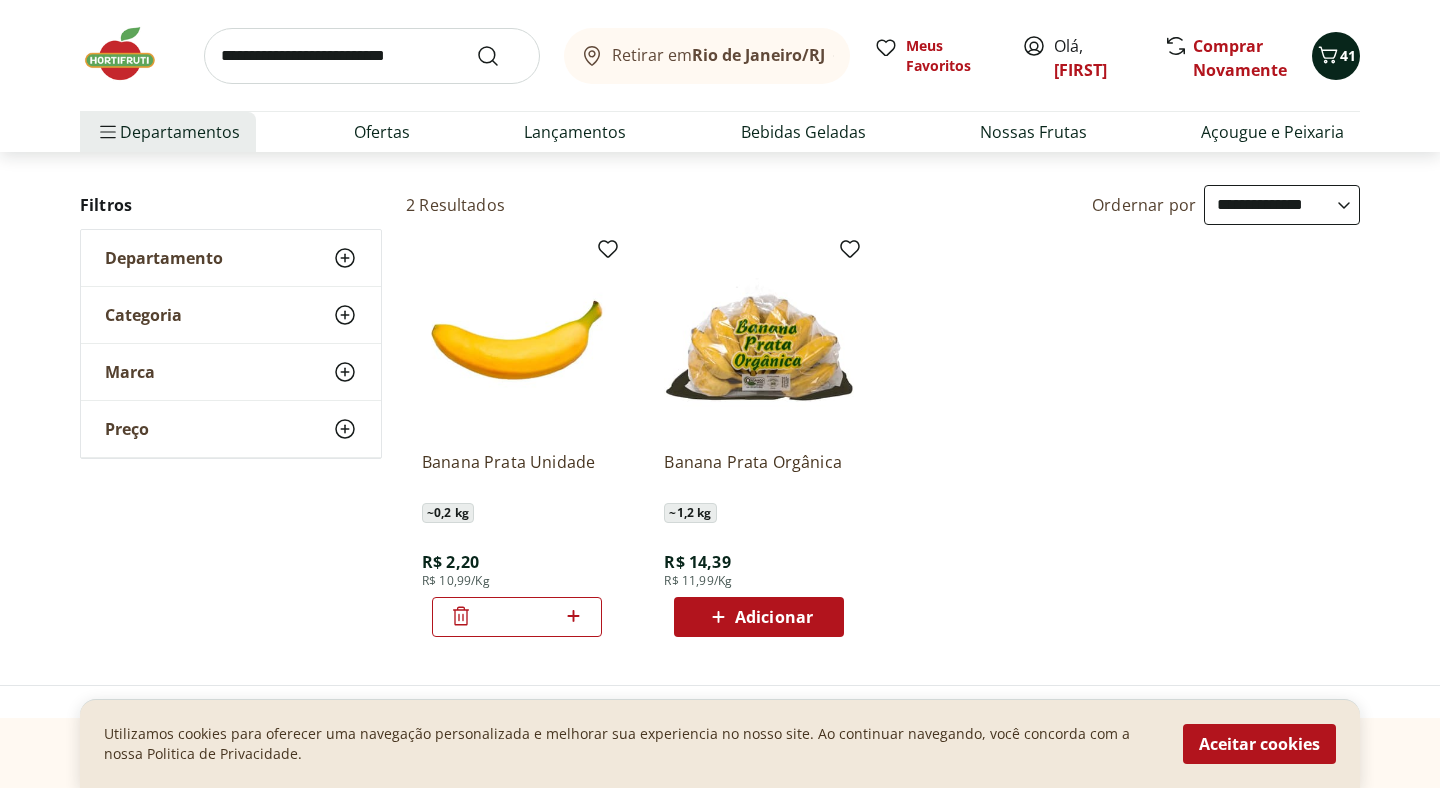 click on "41" at bounding box center (1348, 55) 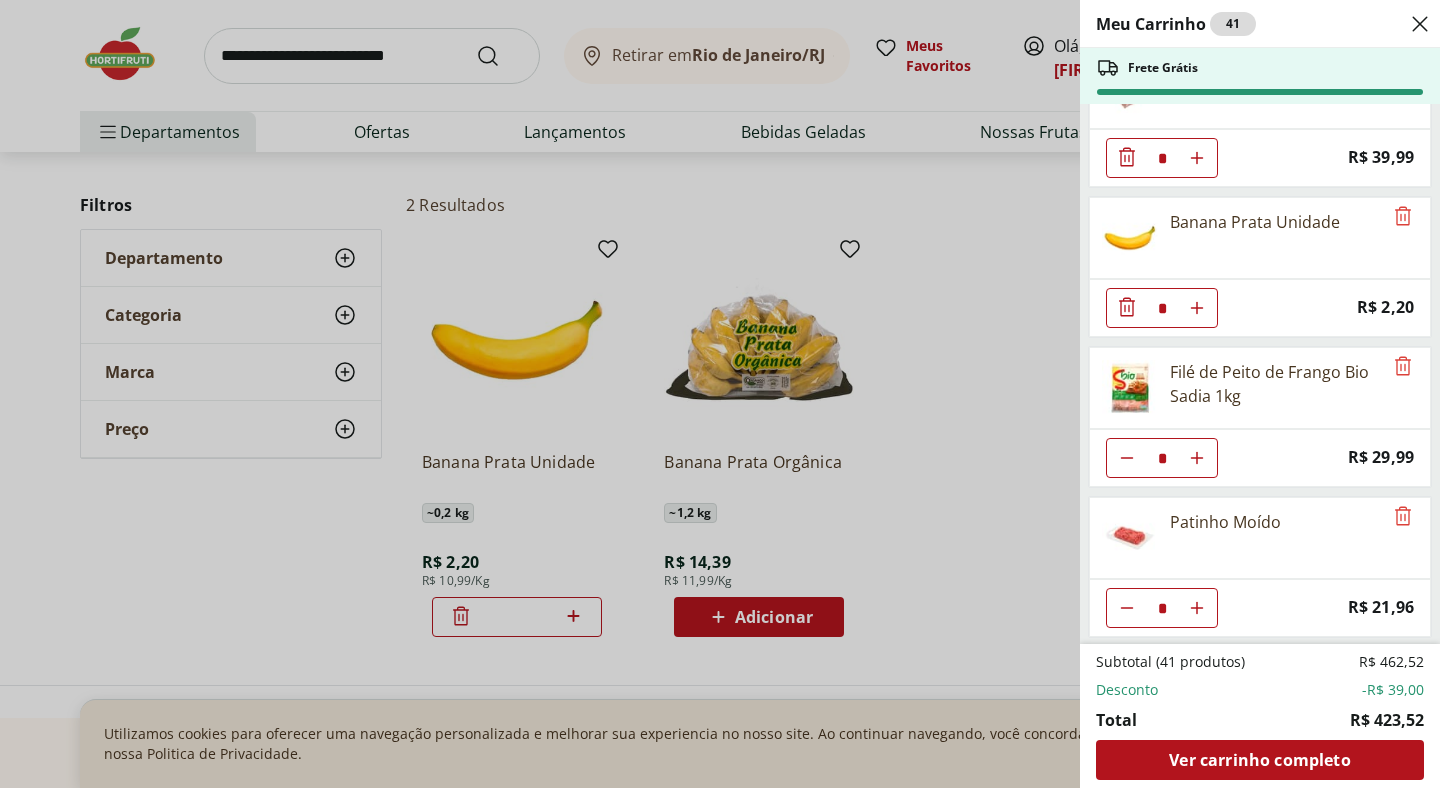 scroll, scrollTop: 77, scrollLeft: 0, axis: vertical 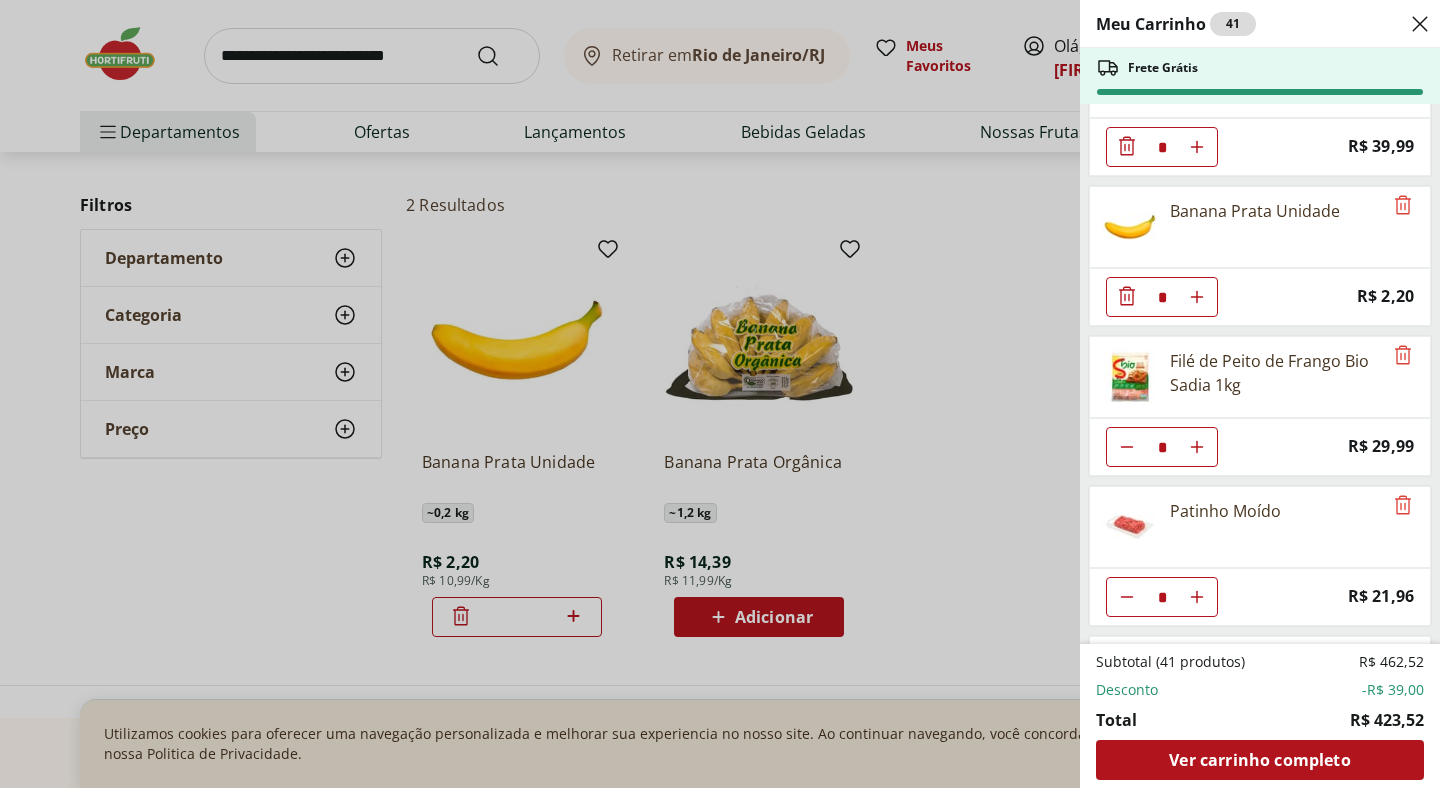 click 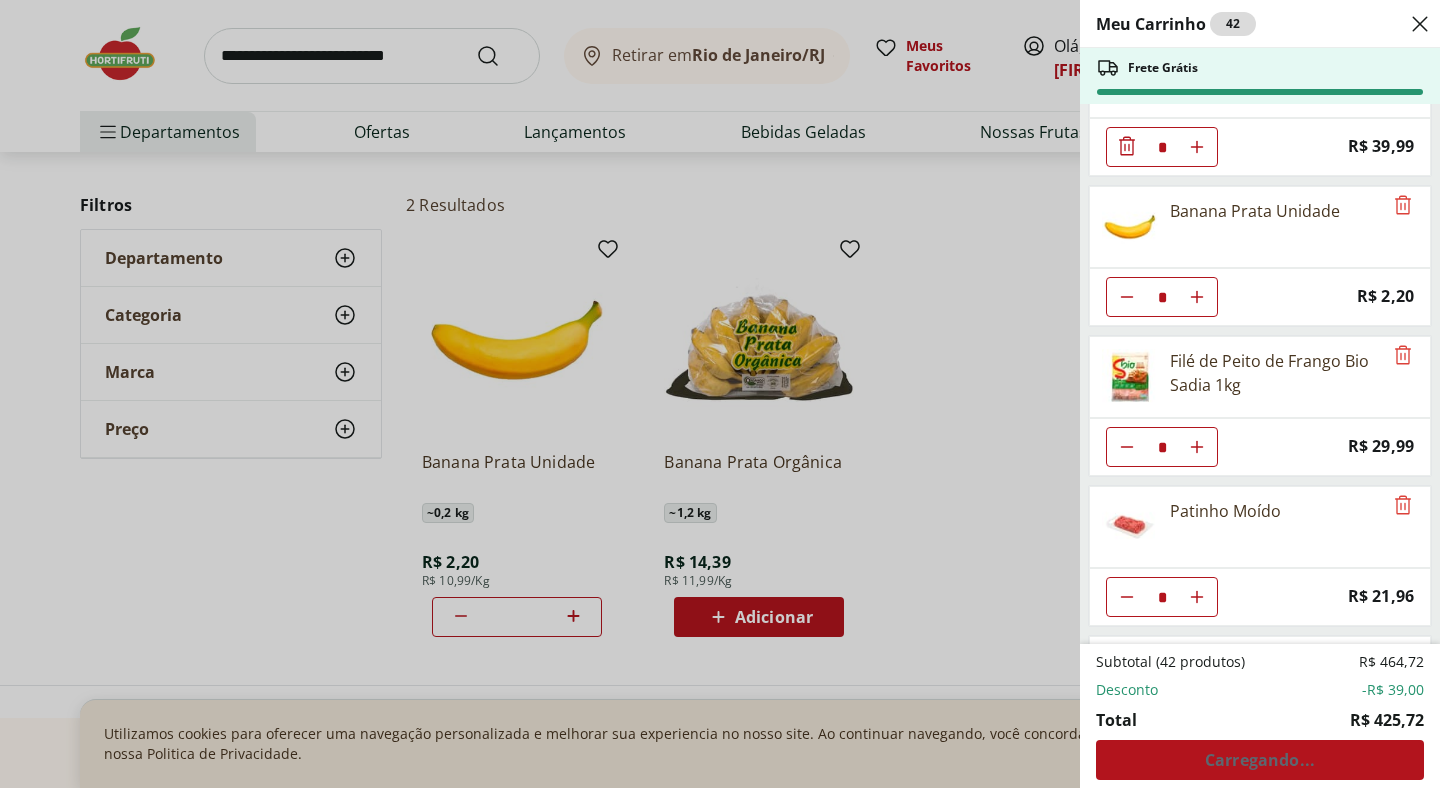 click 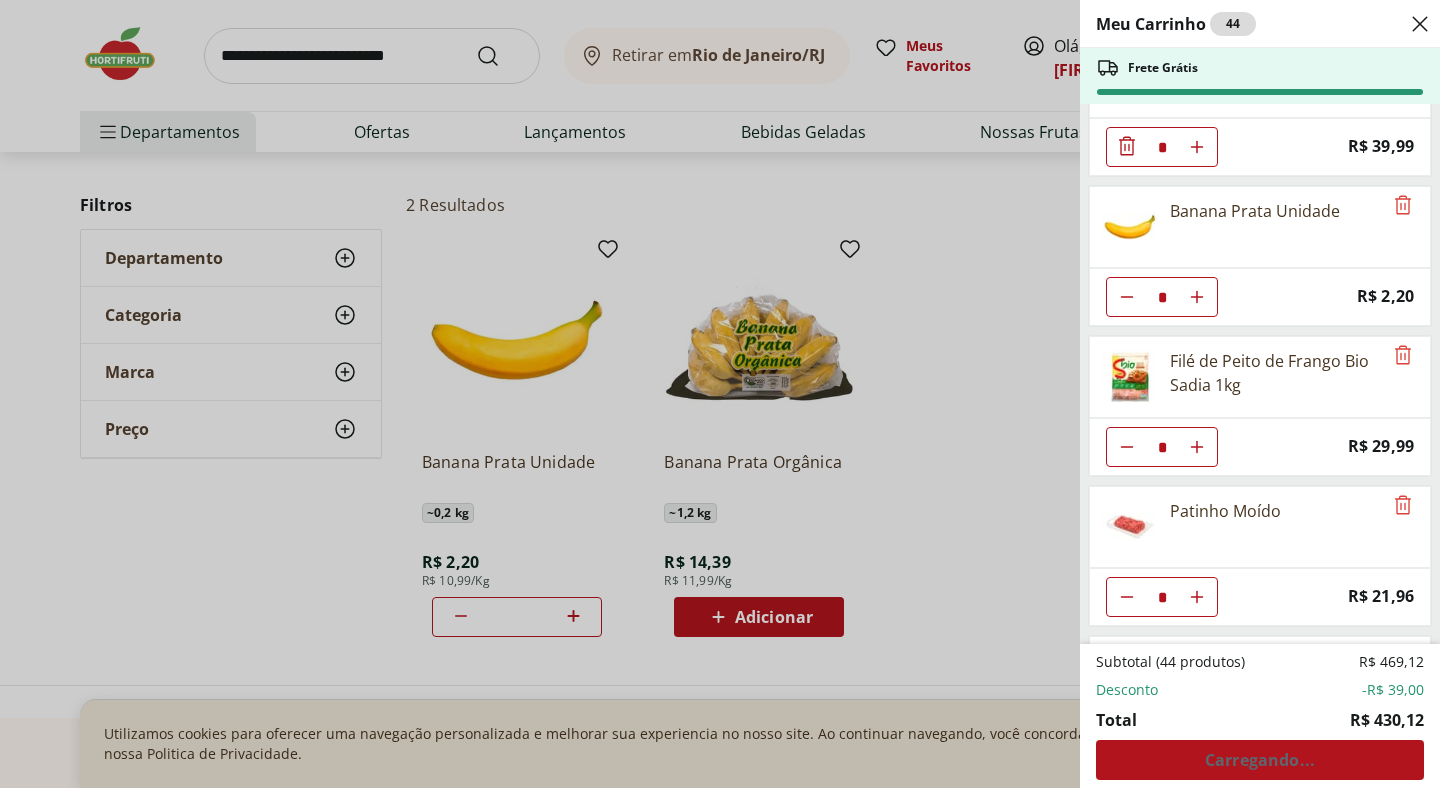 click 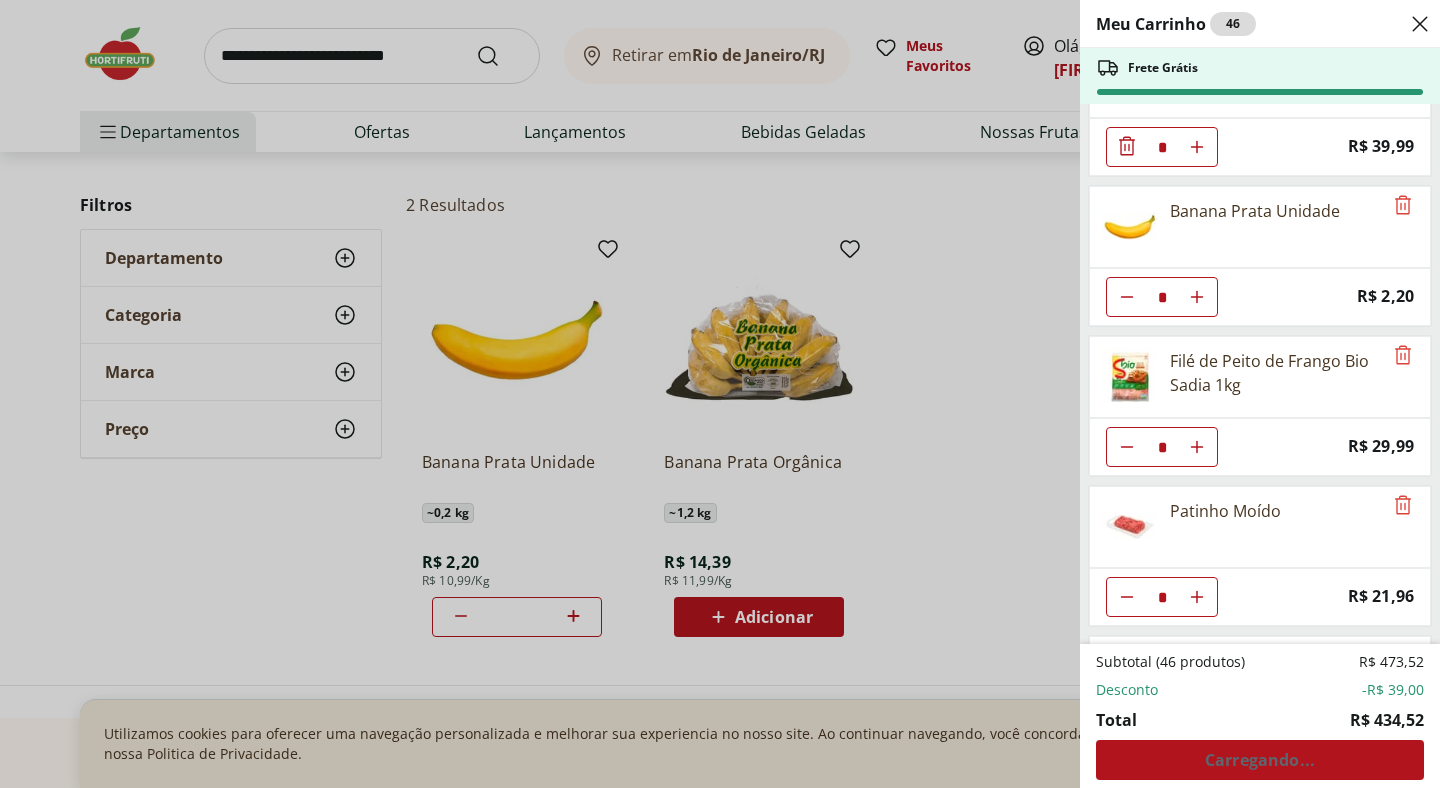 click 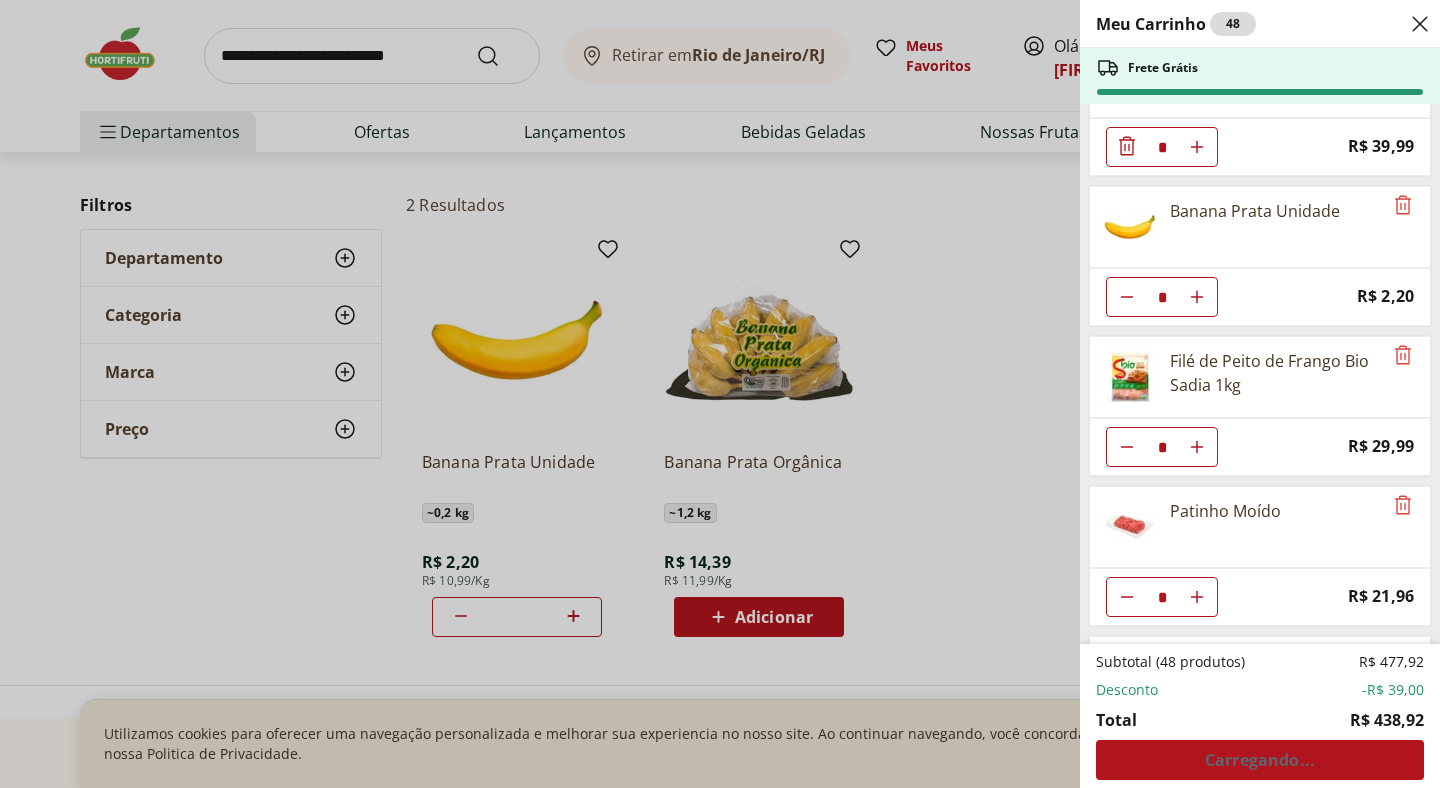 type on "*" 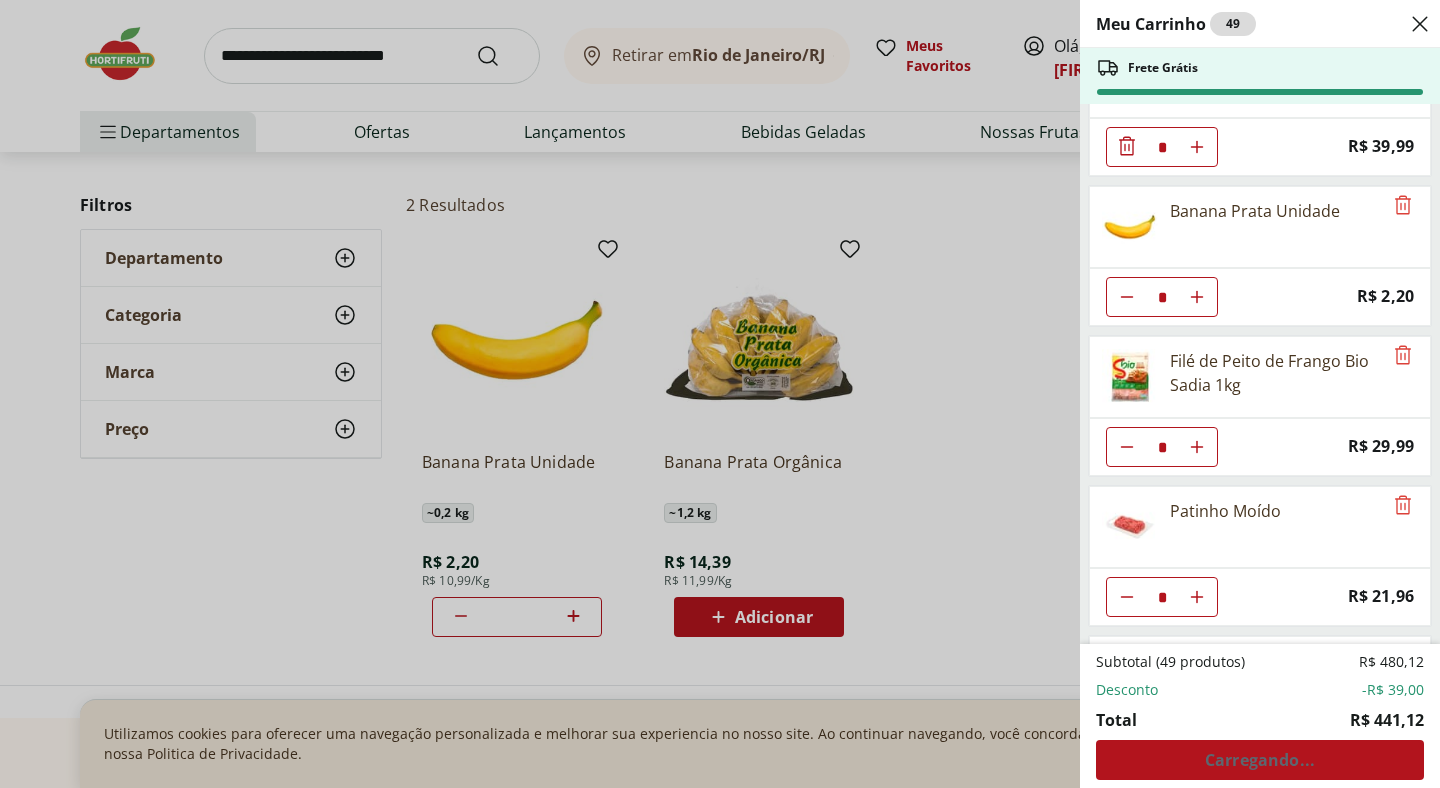click 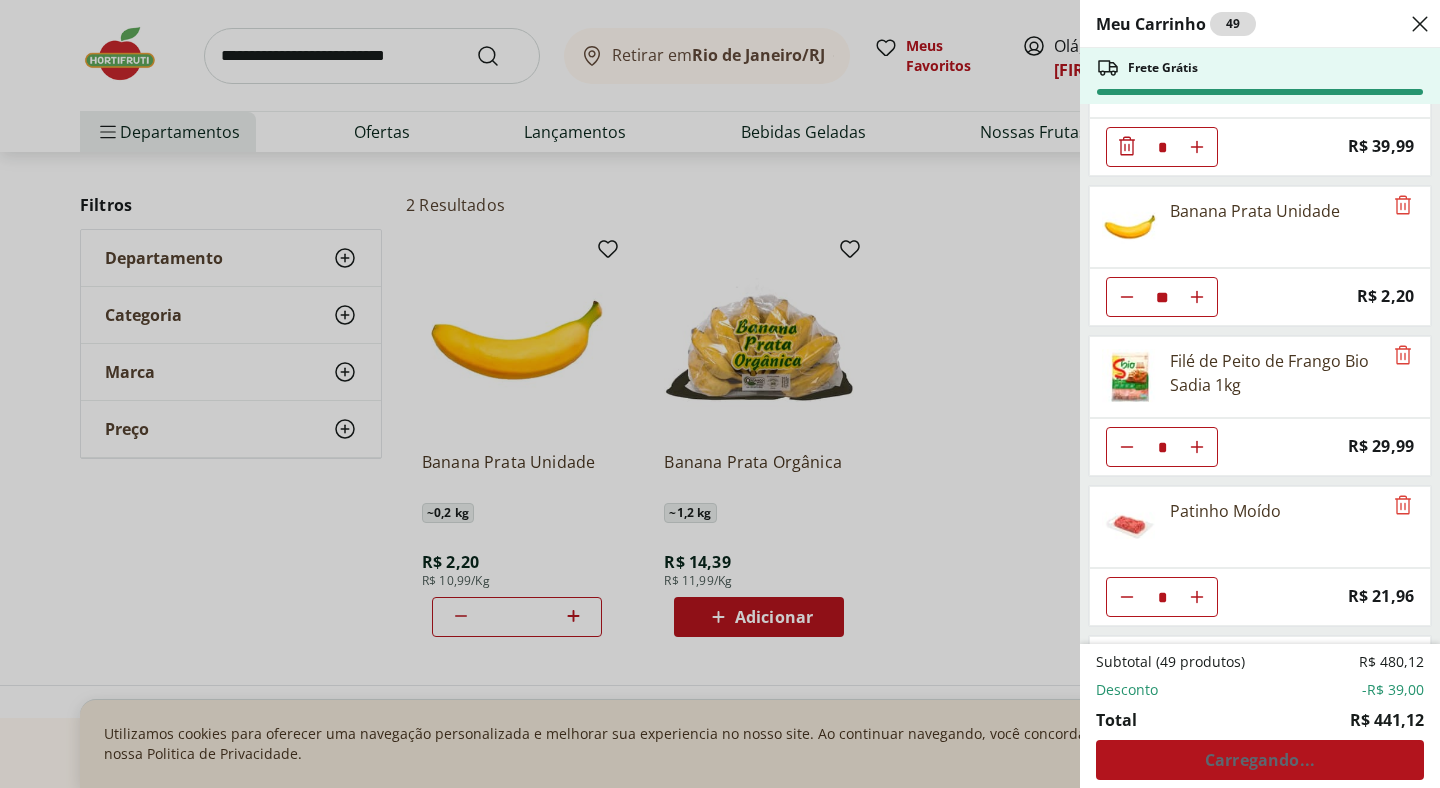 click 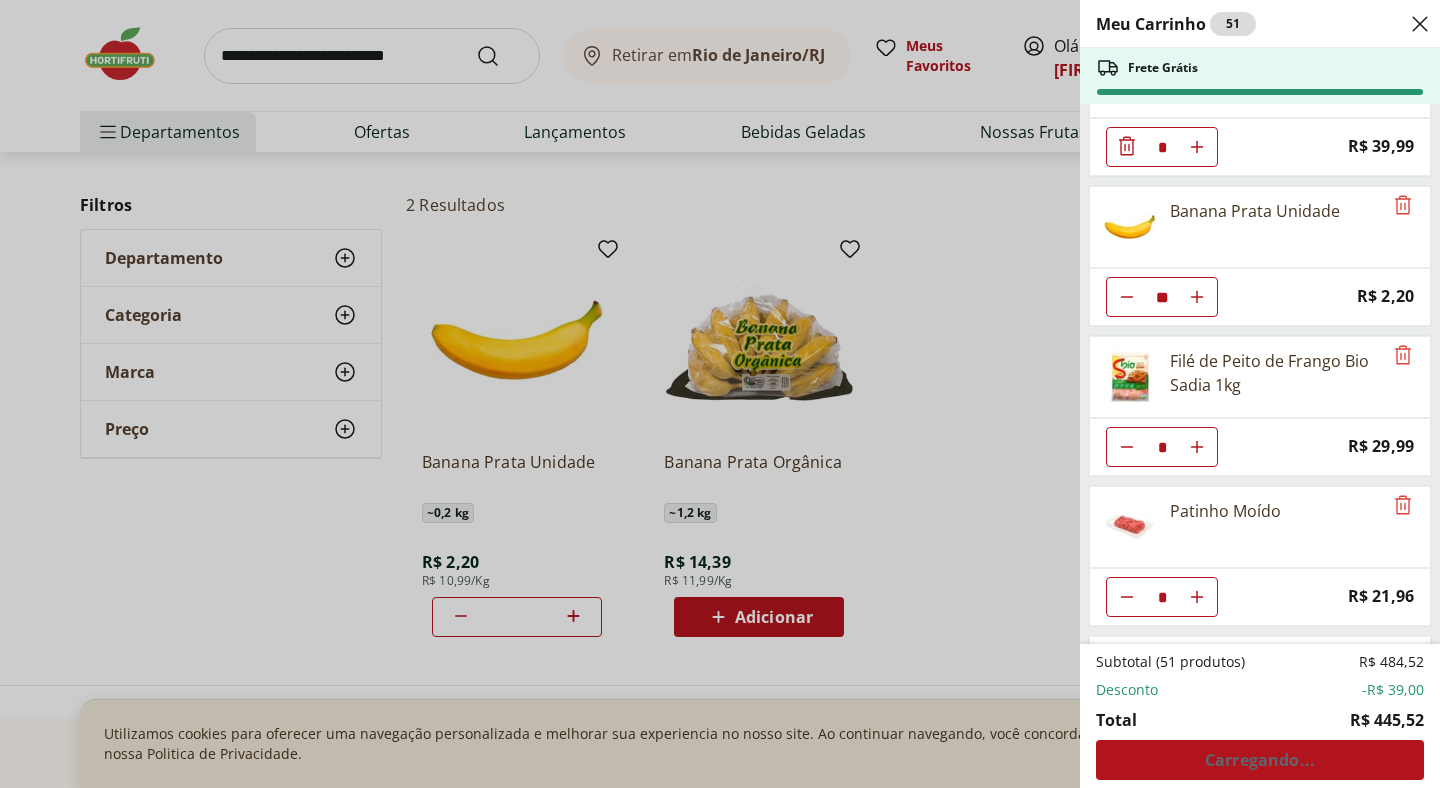 click 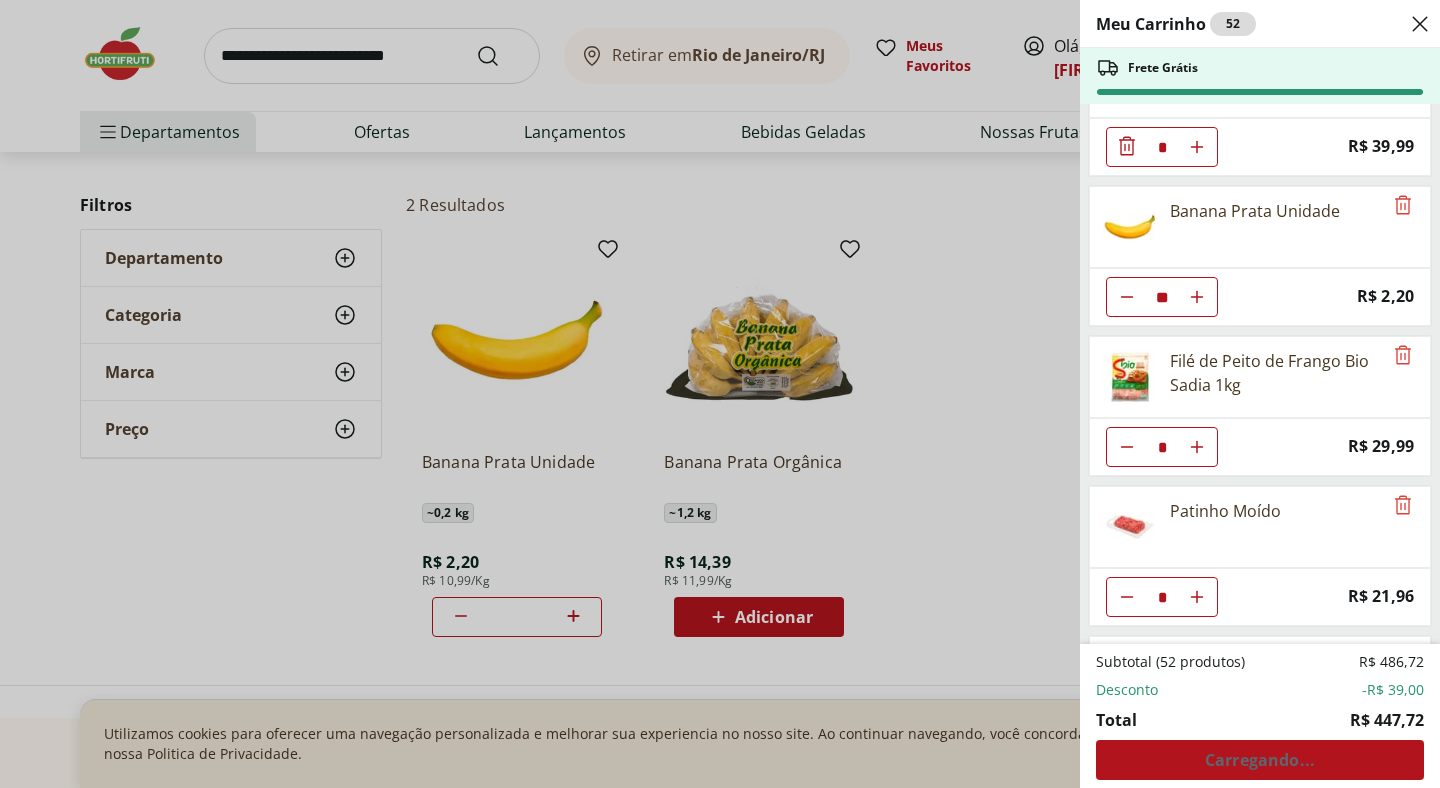 click 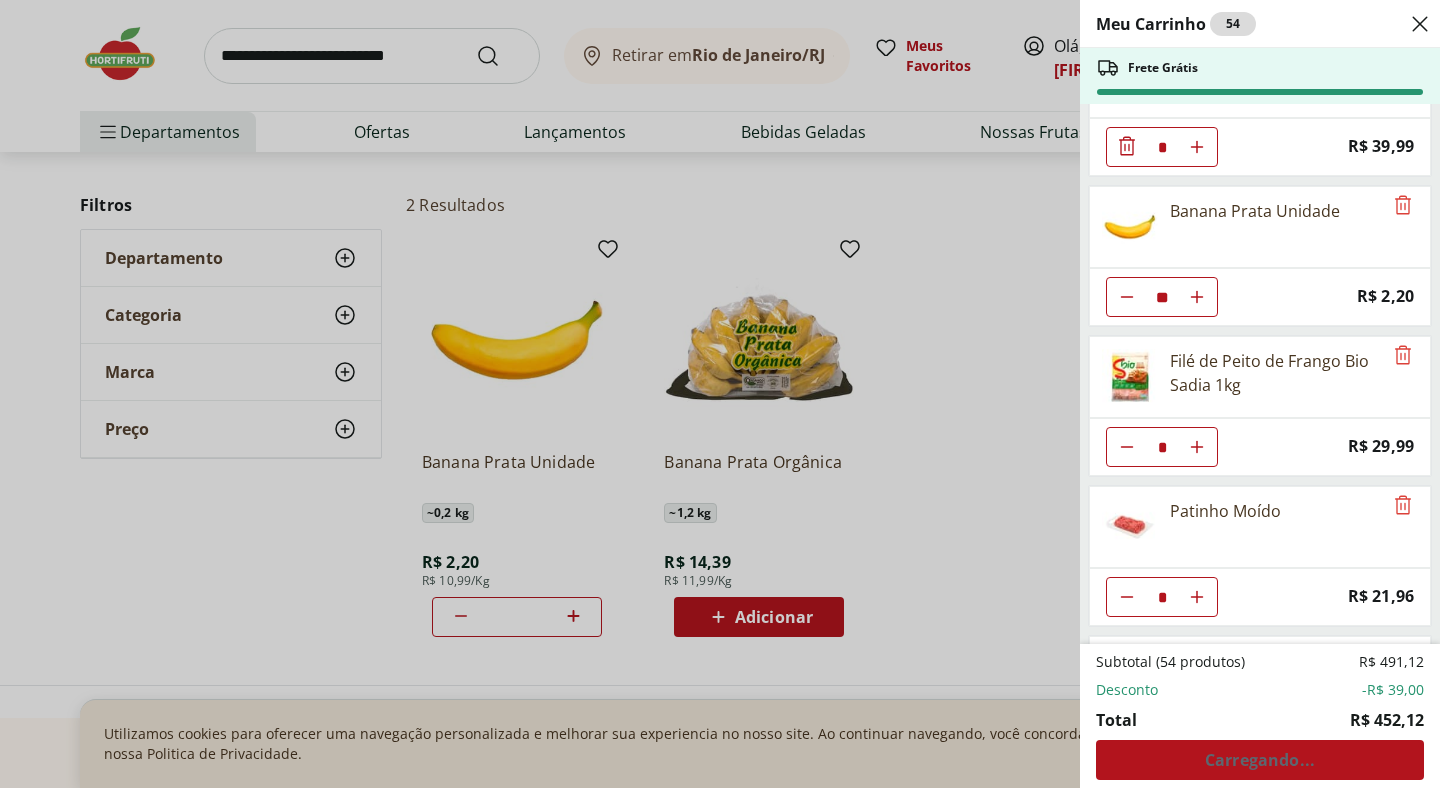 click 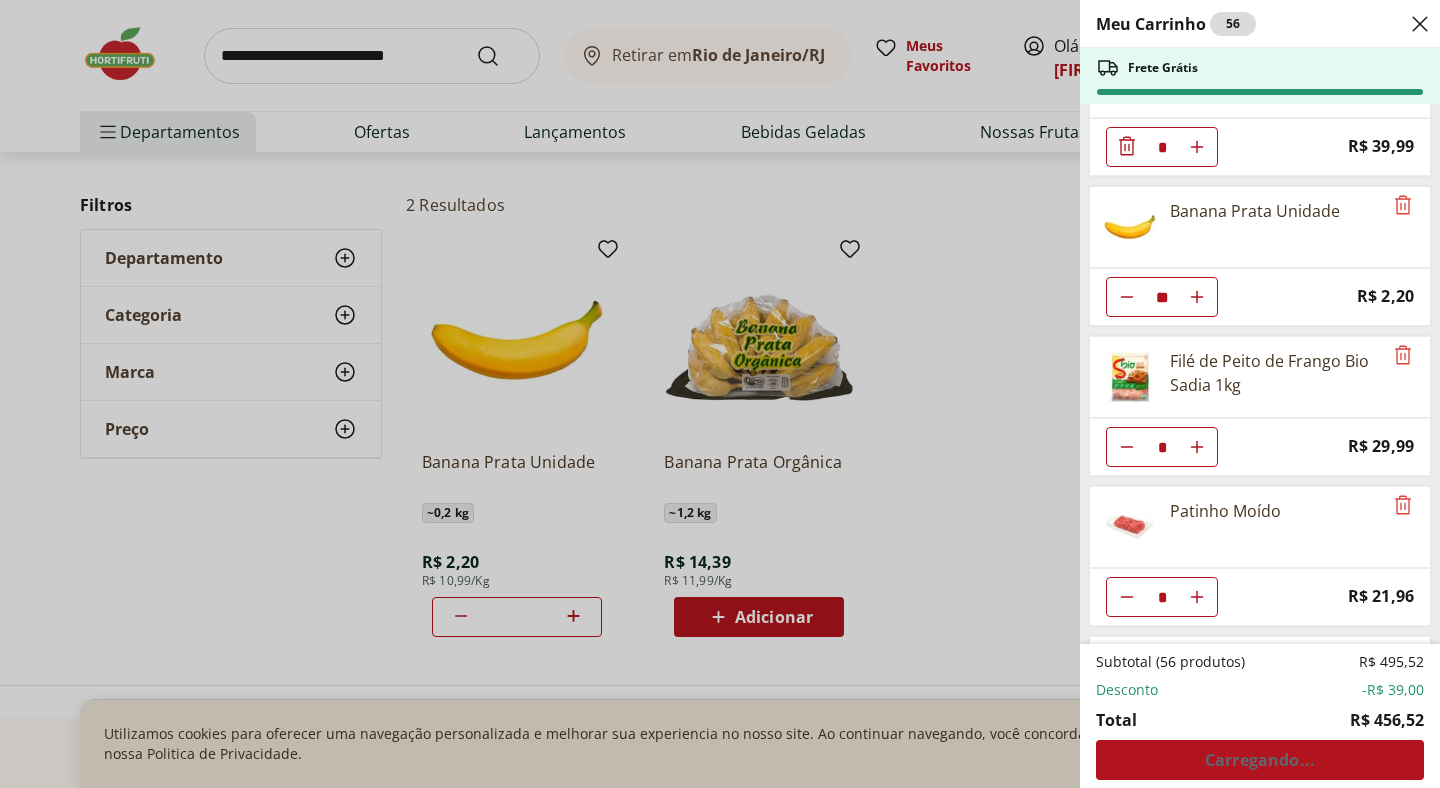 type on "**" 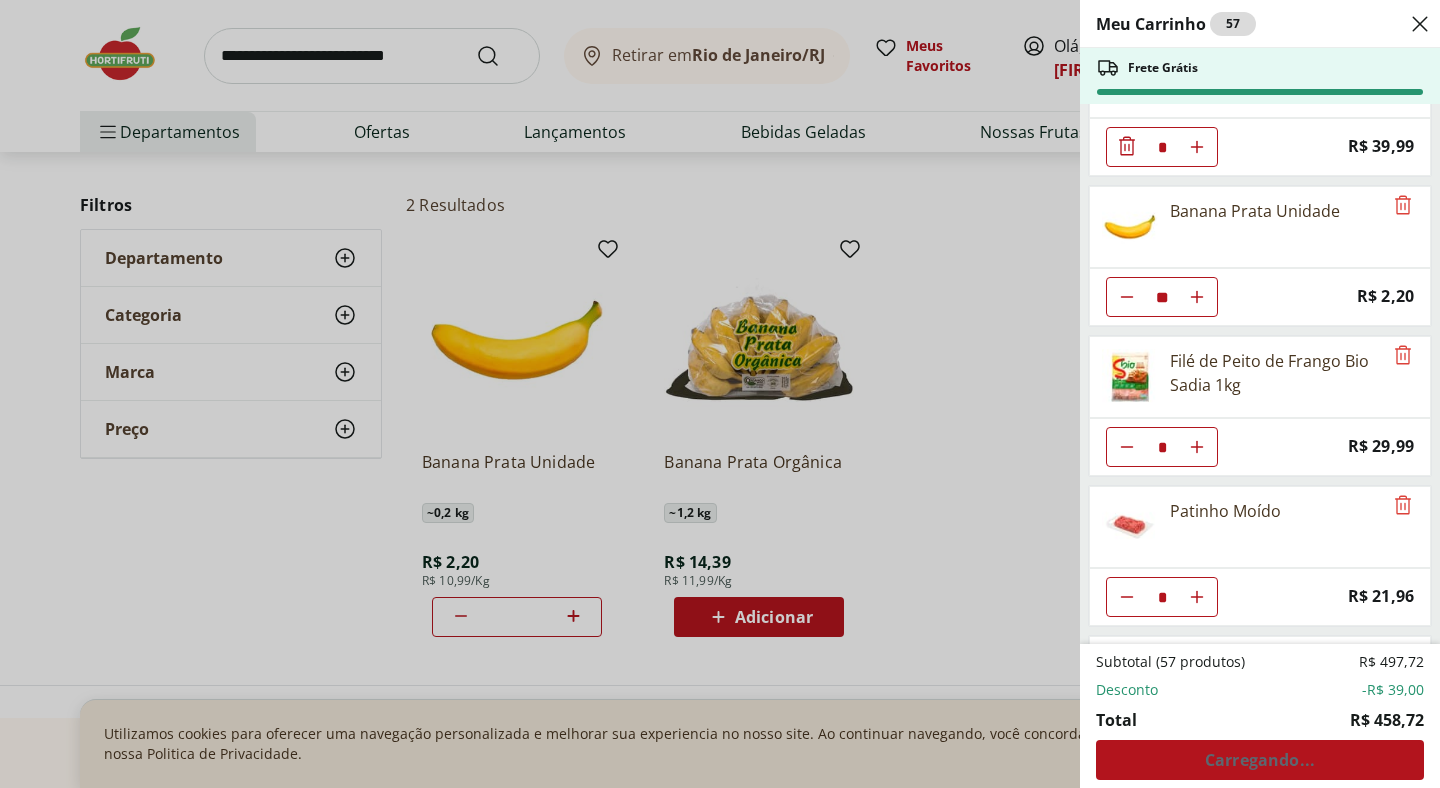 click 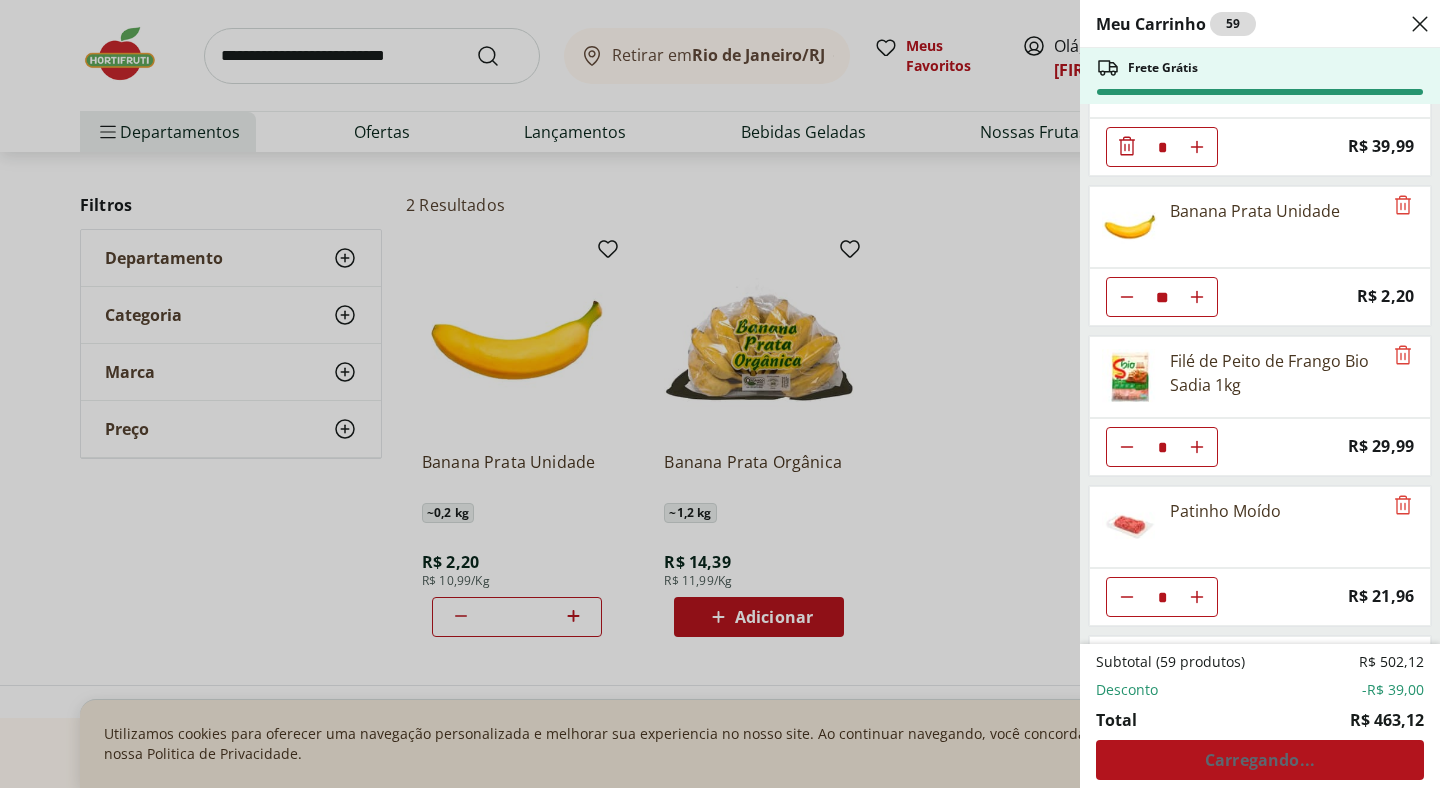 click 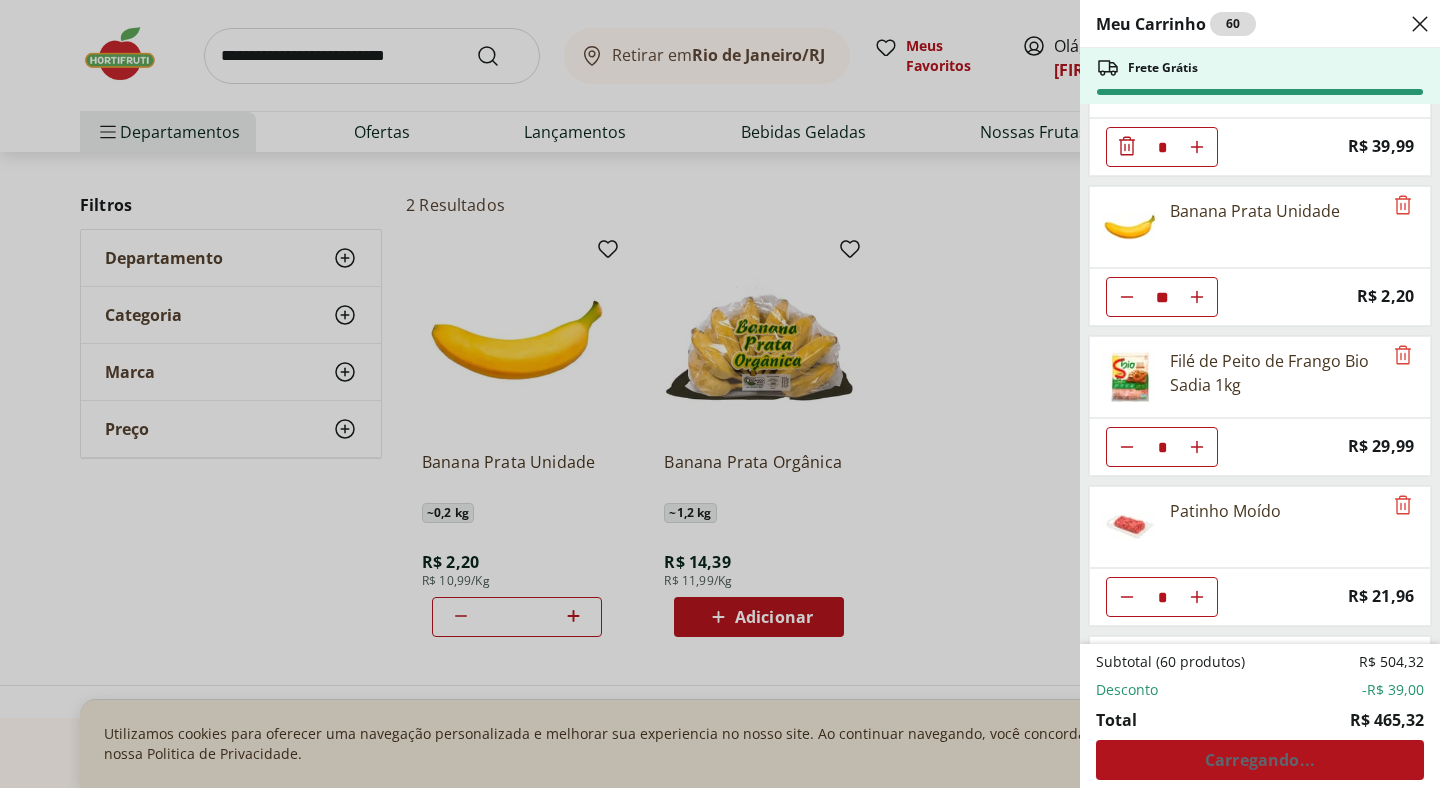 click 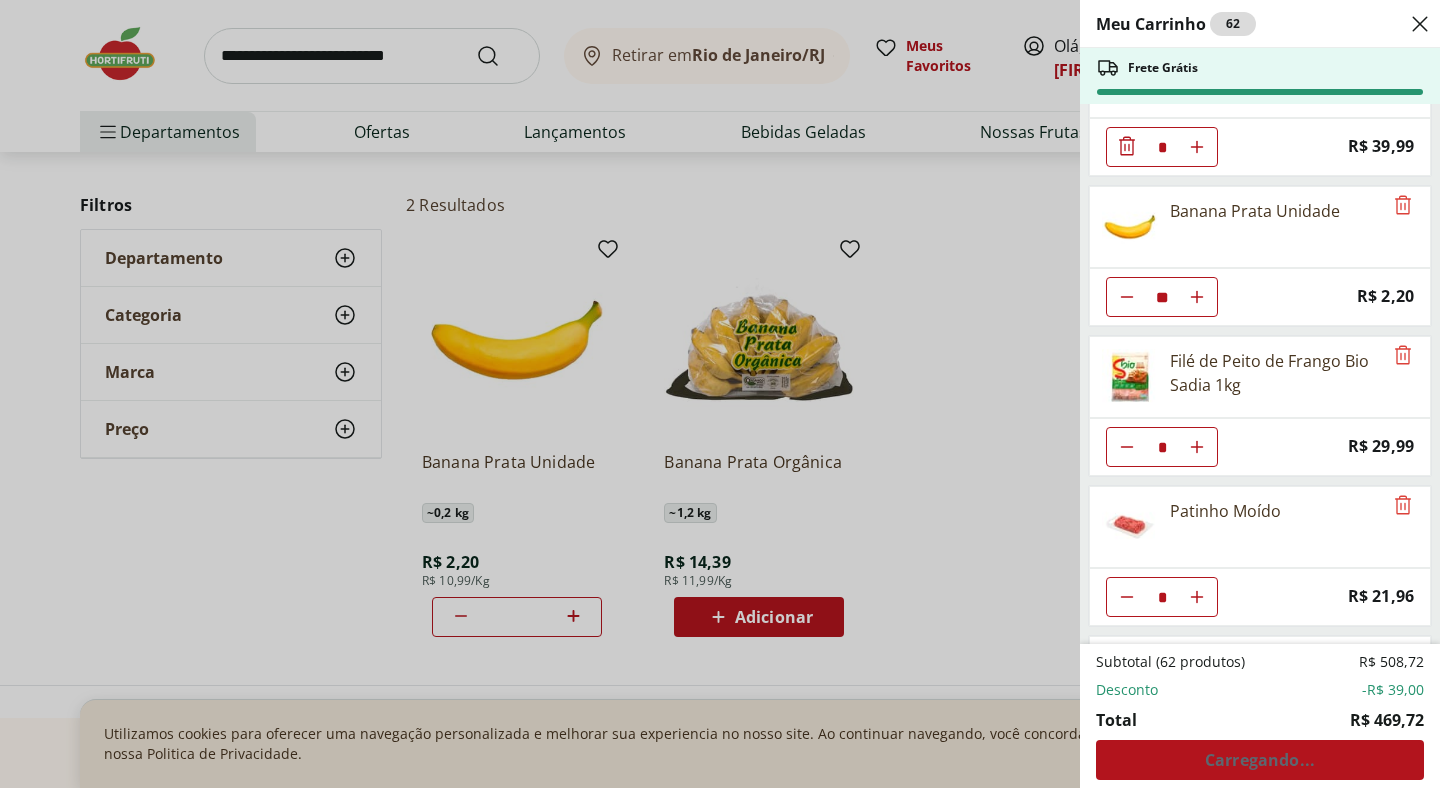 click 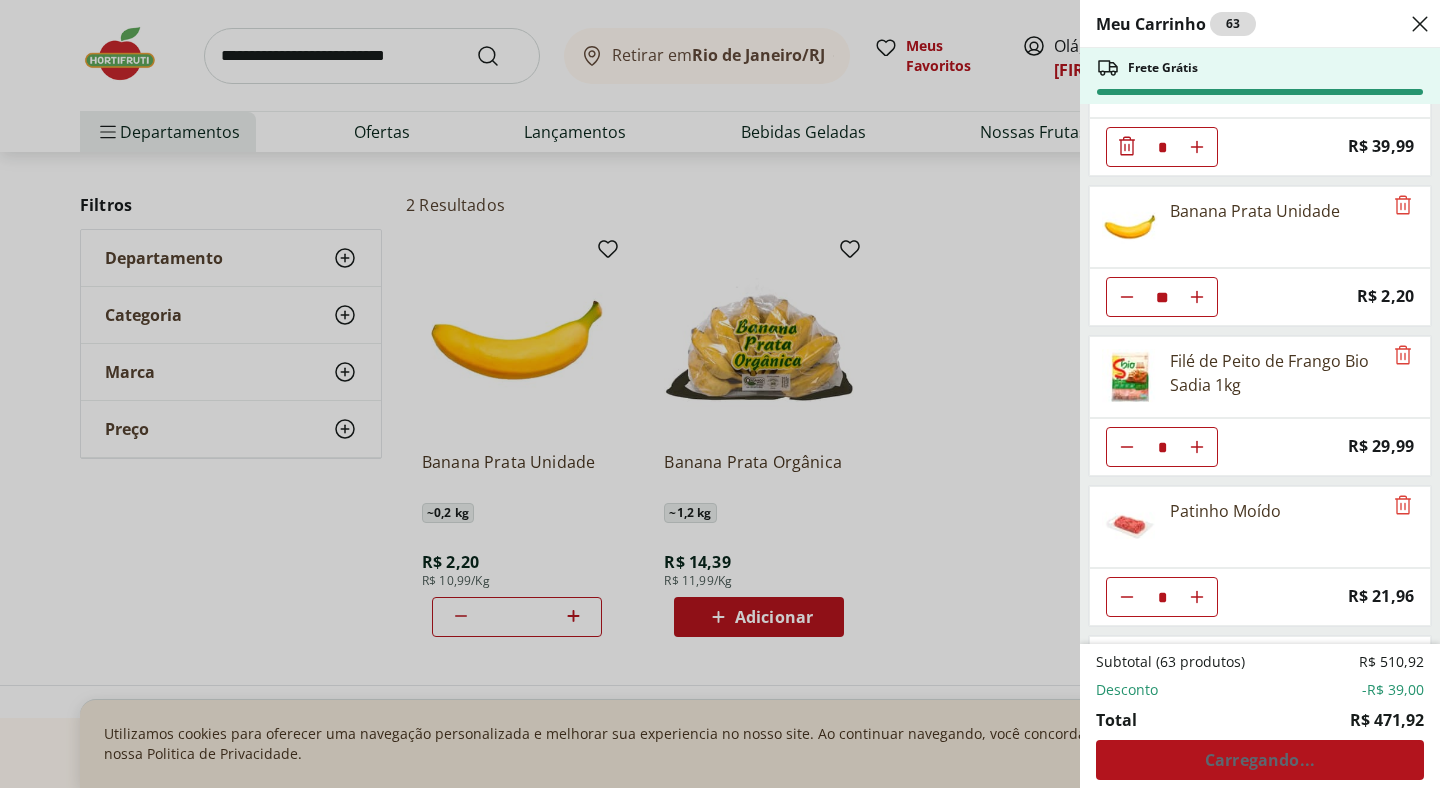 click 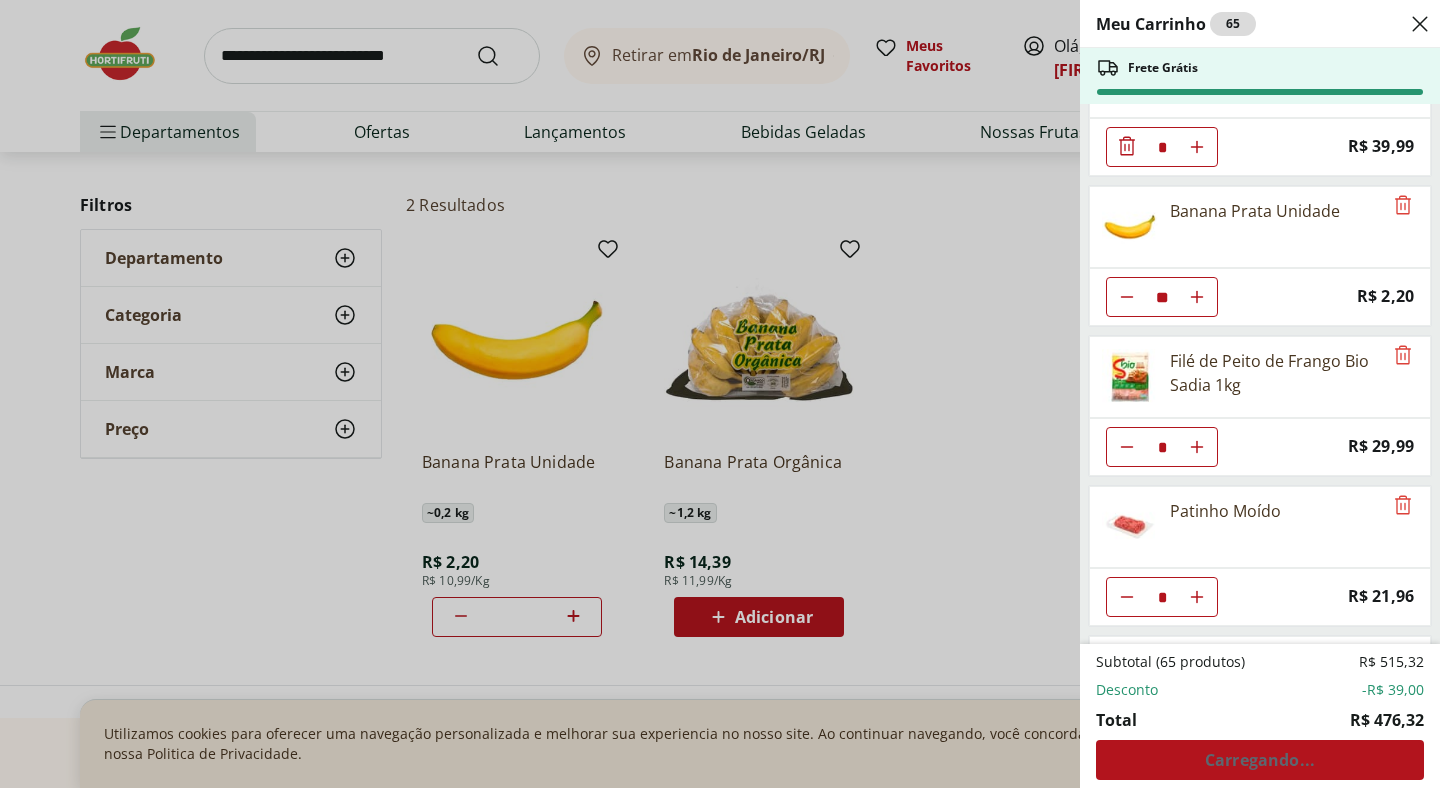 click 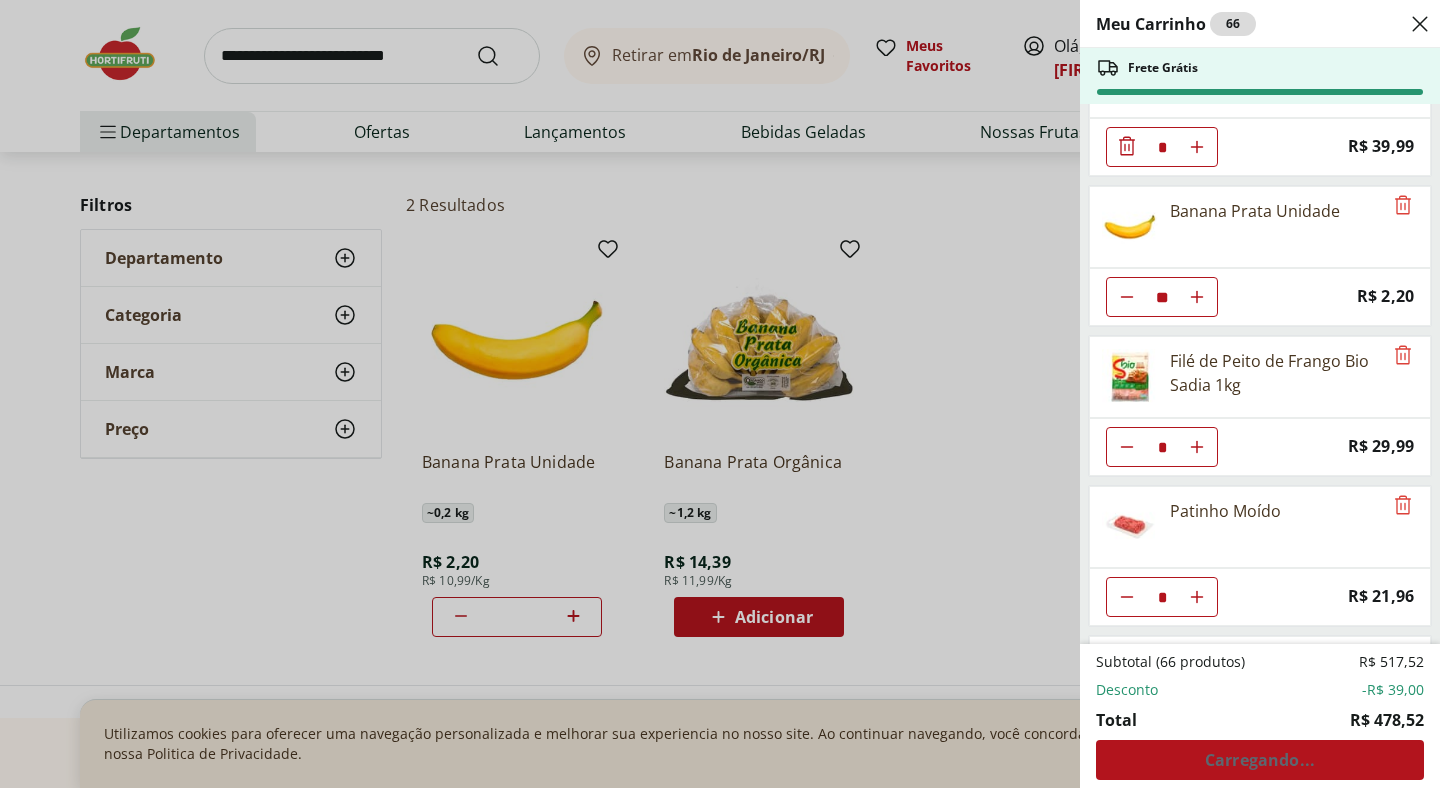 click 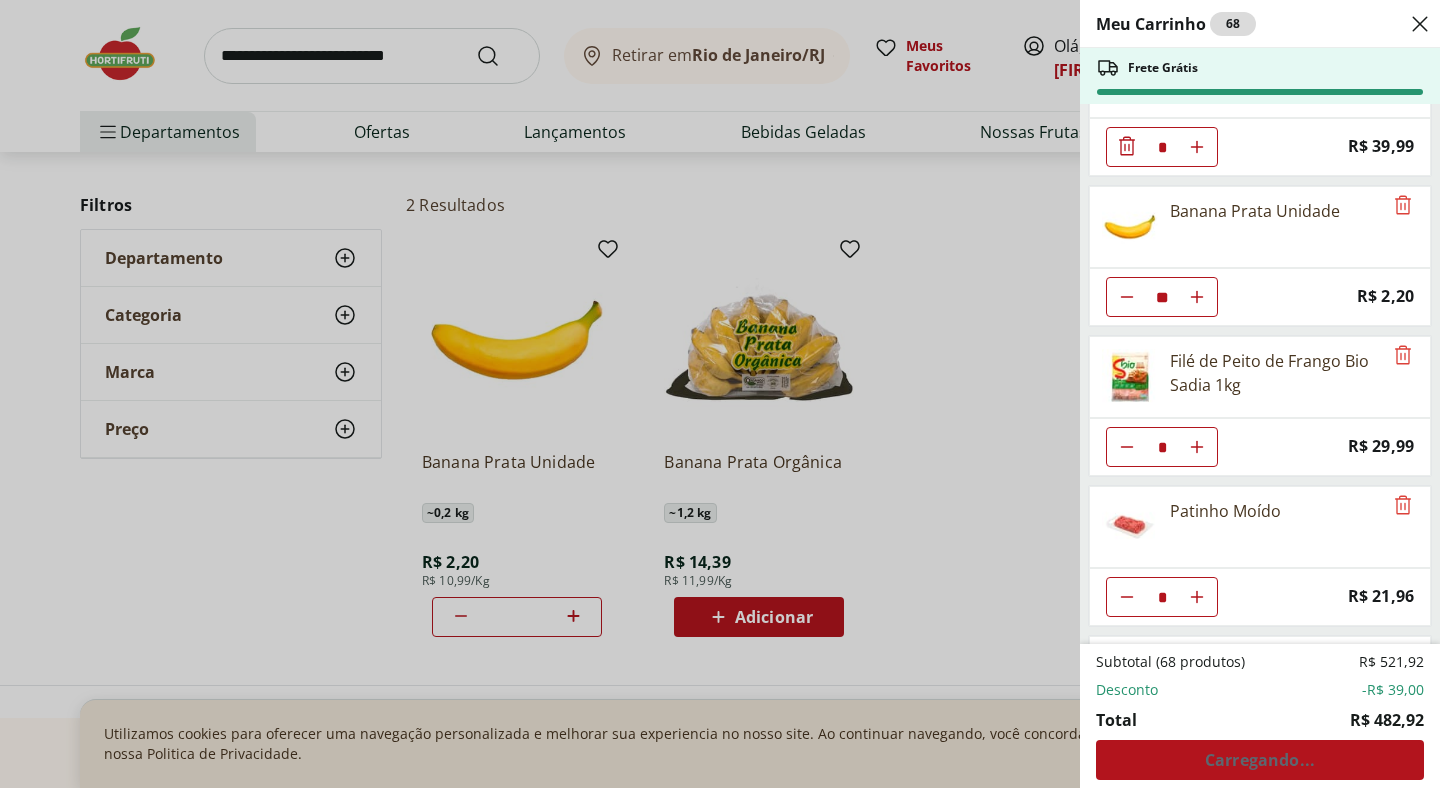 click 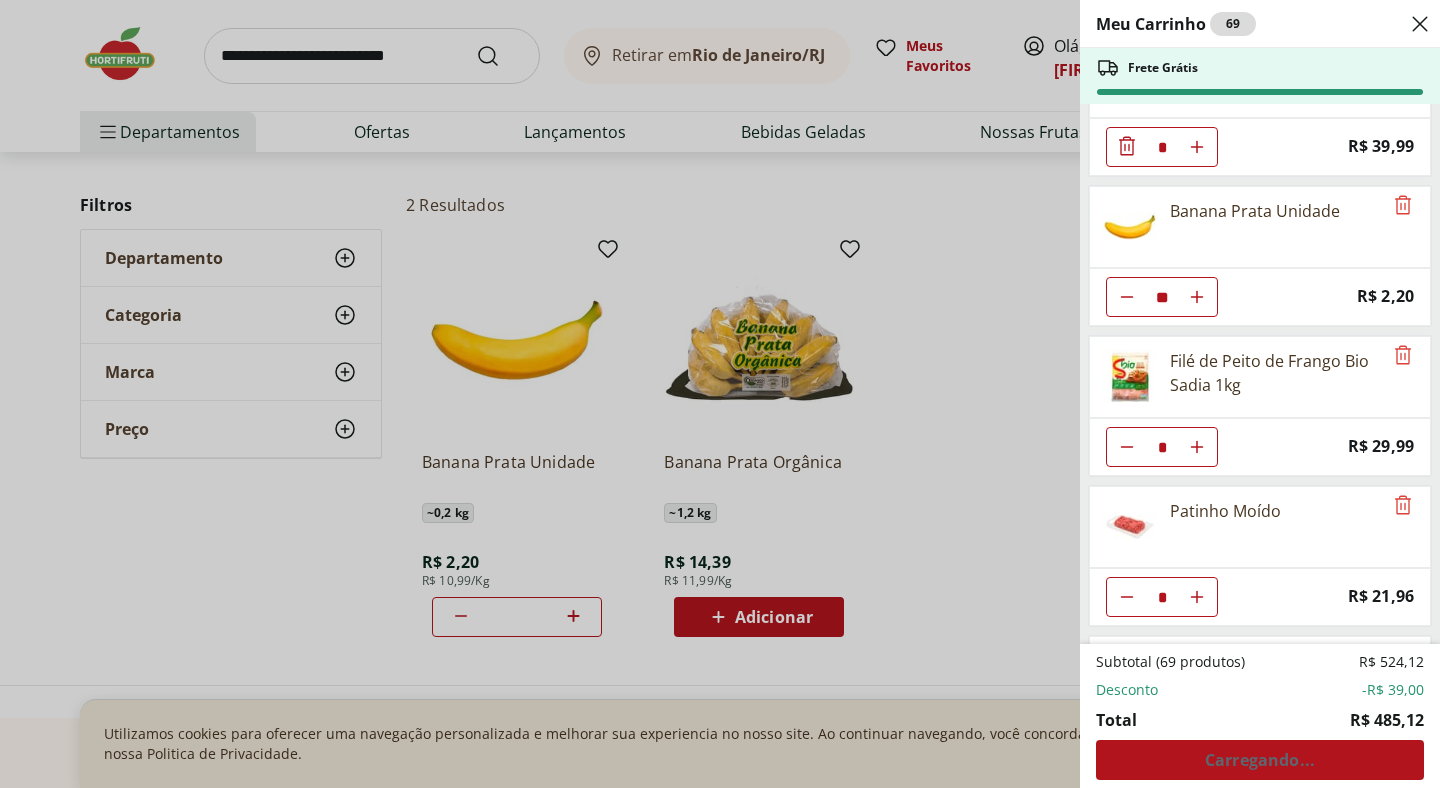 click 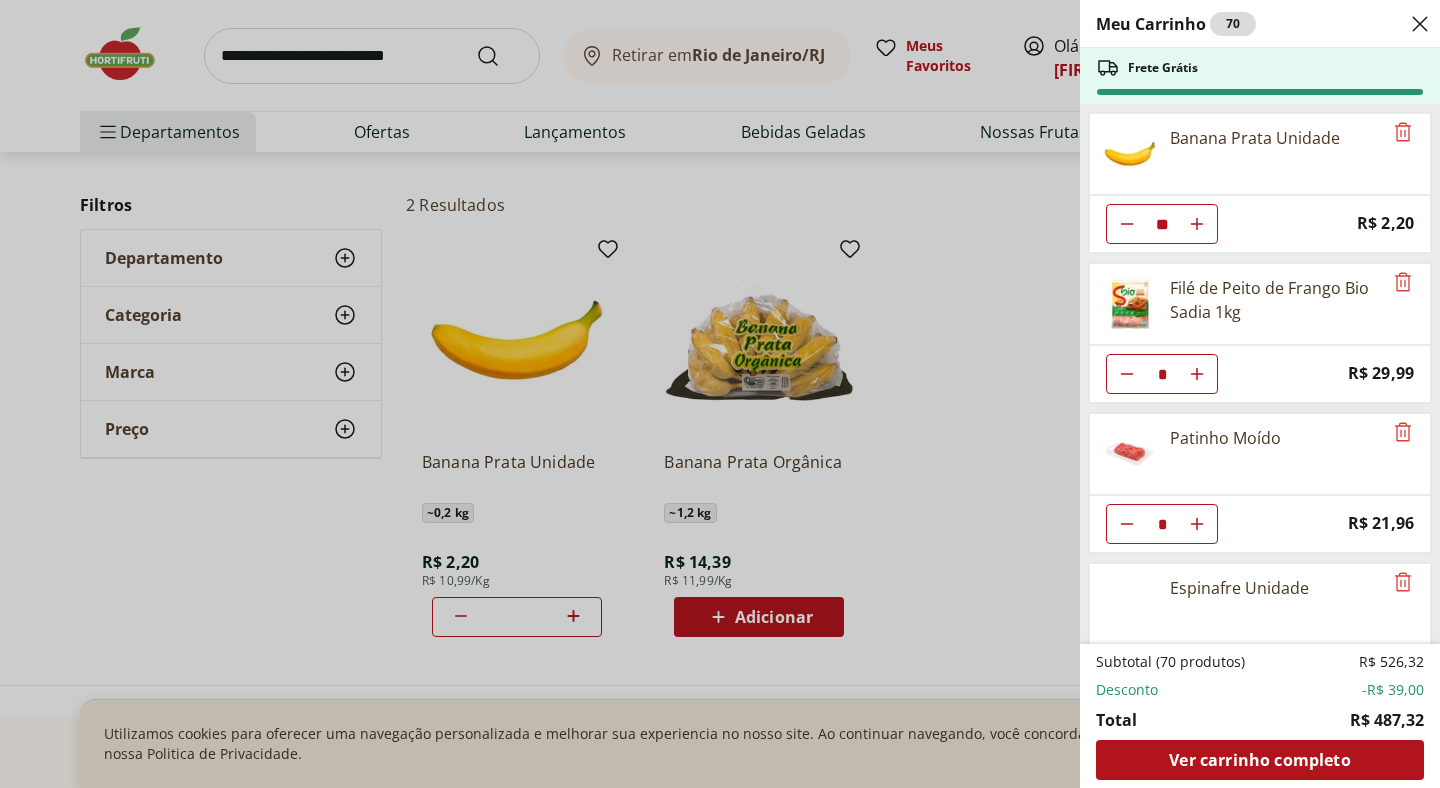 scroll, scrollTop: 0, scrollLeft: 0, axis: both 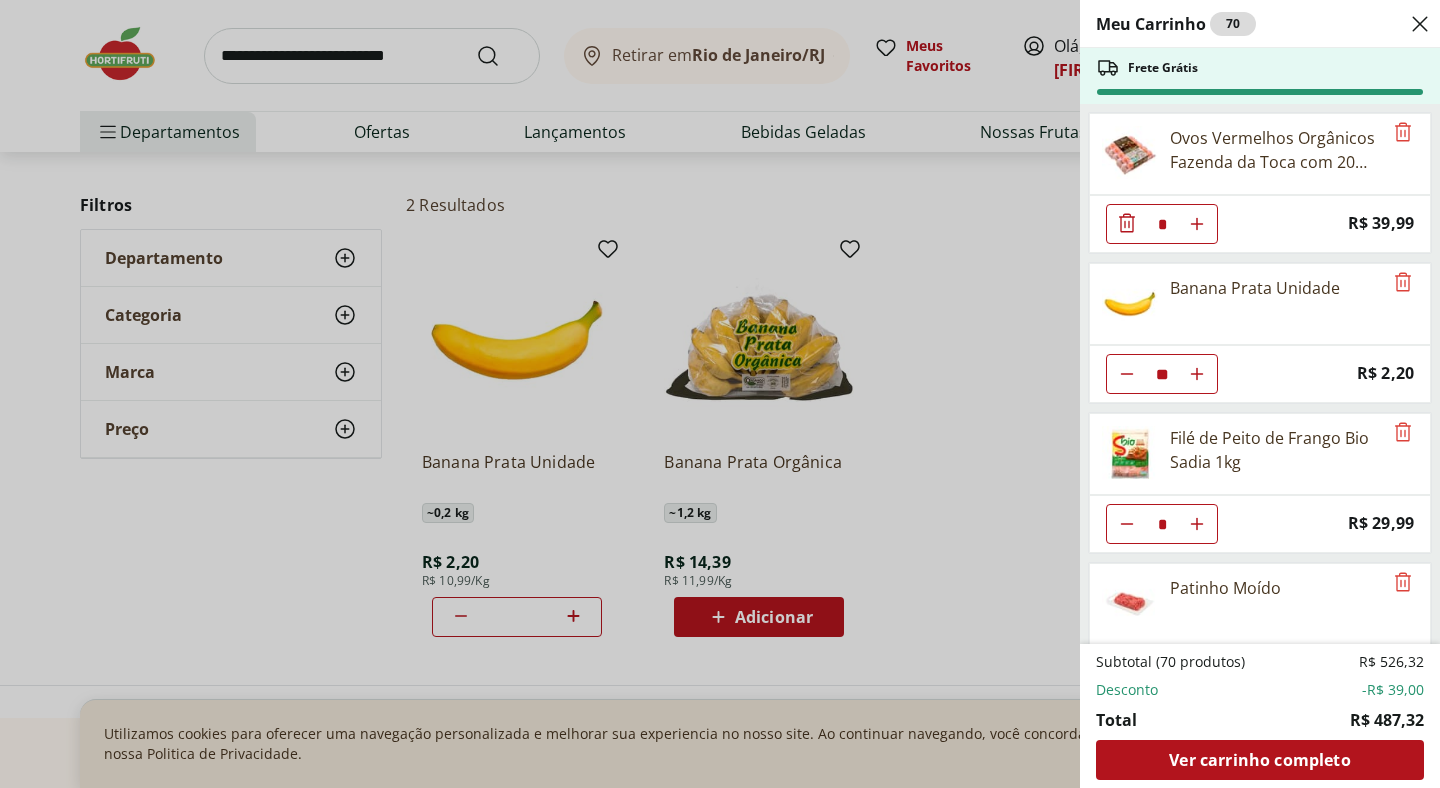 click on "Meu Carrinho 70 Frete Grátis Ovos Vermelhos Orgânicos Fazenda da Toca com 20 Unidades * Price: R$ 39,99 Banana Prata Unidade ** Price: R$ 2,20 Filé de Peito de Frango Bio Sadia 1kg * Price: R$ 29,99 Patinho Moído * Price: R$ 21,96 Espinafre Unidade * Price: R$ 3,99 Cebola Nacional Unidade * Original price: R$ 1,00 Price: R$ 0,75 Alho Nacional Beneficiado Unidade * Price: R$ 2,99 Abóbora Japonesa Pedaço * Price: R$ 2,99 Cenoura Unidade * Price: R$ 0,72 Tomate Italiano Orgânico Bandeja * Price: R$ 9,99 Cheiro Verde Unidade * Price: R$ 1,99 Hortelã Unidade * Price: R$ 3,99 Brócolis Ninja Unidade * Original price: R$ 11,99 Price: R$ 4,99 Trigo Para Kibe Montan 500G * Price: R$ 14,99 Grão De Bico Montan 500G * Price: R$ 17,99 Queijo Mussarela Fatiado Tirolez * Price: R$ 6,99 Creme de Ricota Tirolez 200g * Price: R$ 11,99 Creme De Leite Nestlé 300G * Price: R$ 14,89 Queijo Parmesão Ralado Président Pacote 50G * Price: R$ 6,99 Mostarda Amarela Heinz Squeeze 255G * Price: R$ 18,39 *" at bounding box center [720, 394] 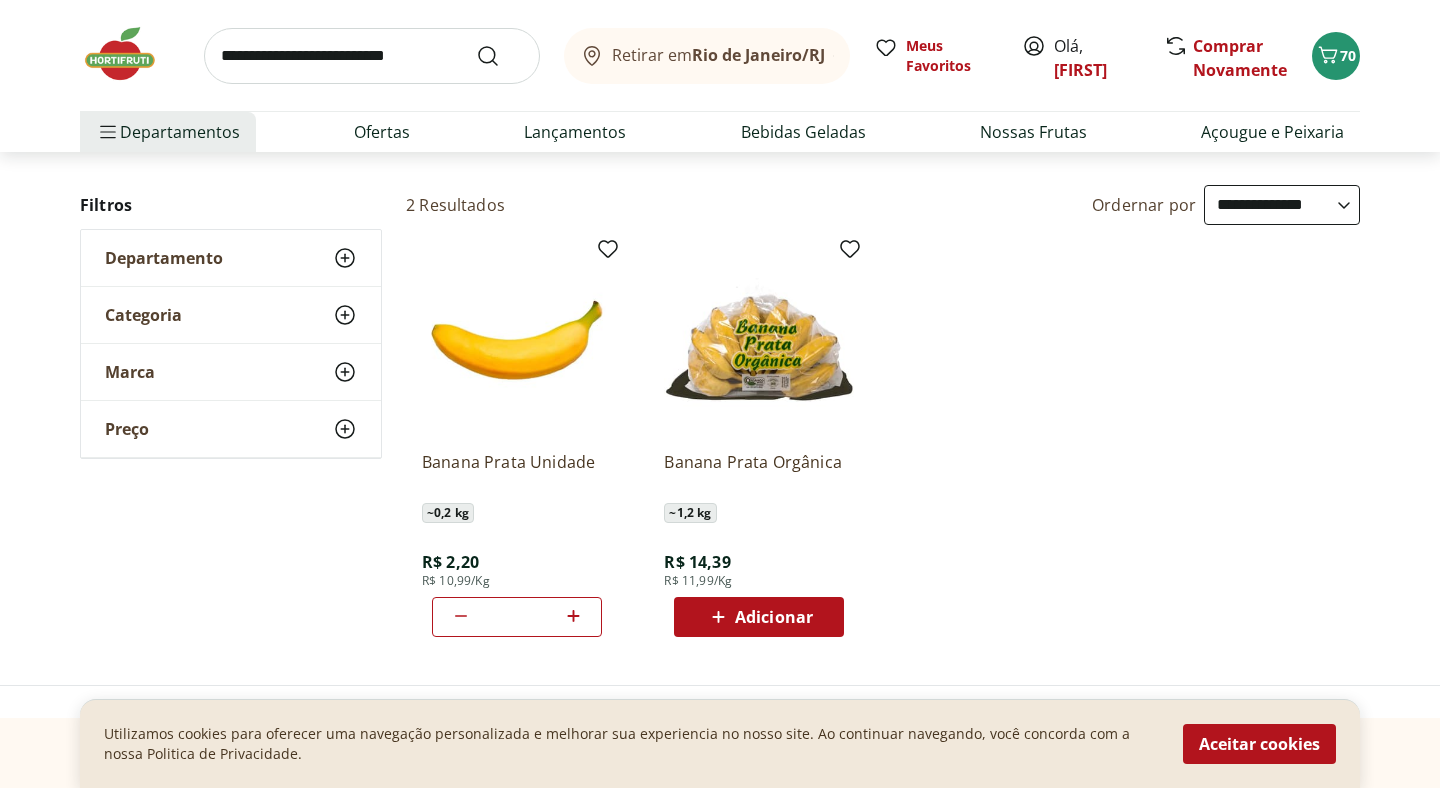 click at bounding box center (372, 56) 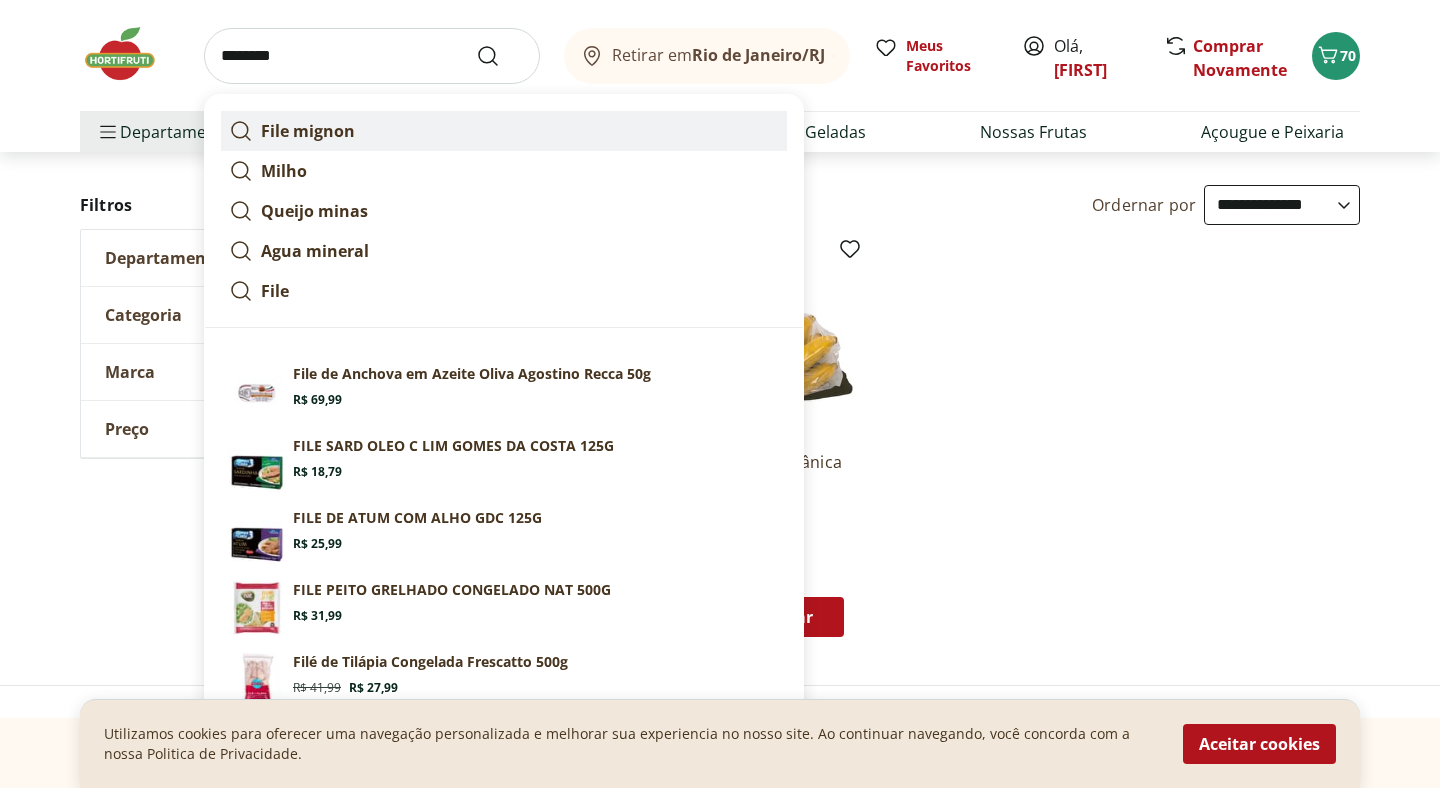 click on "File mignon" at bounding box center (308, 131) 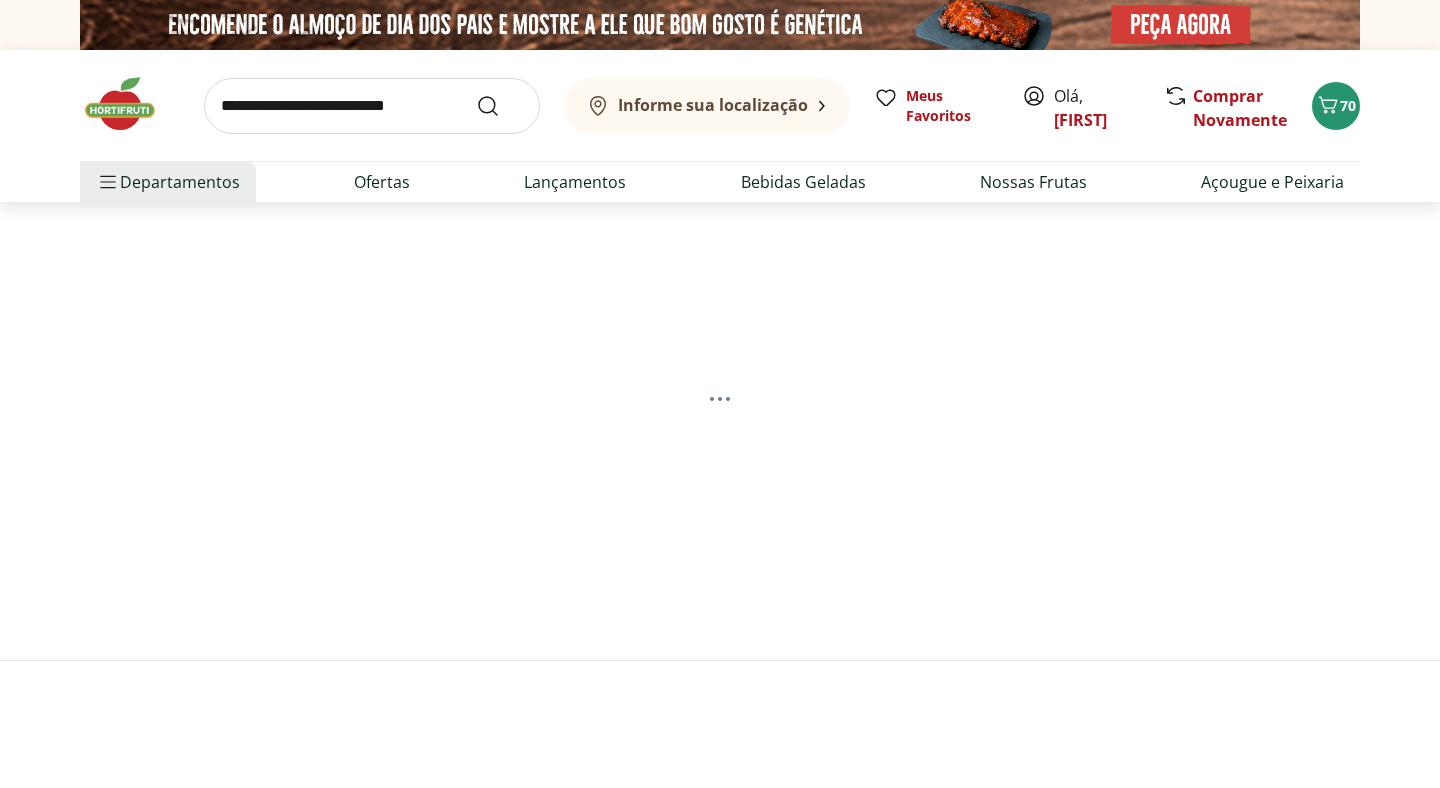 scroll, scrollTop: 0, scrollLeft: 0, axis: both 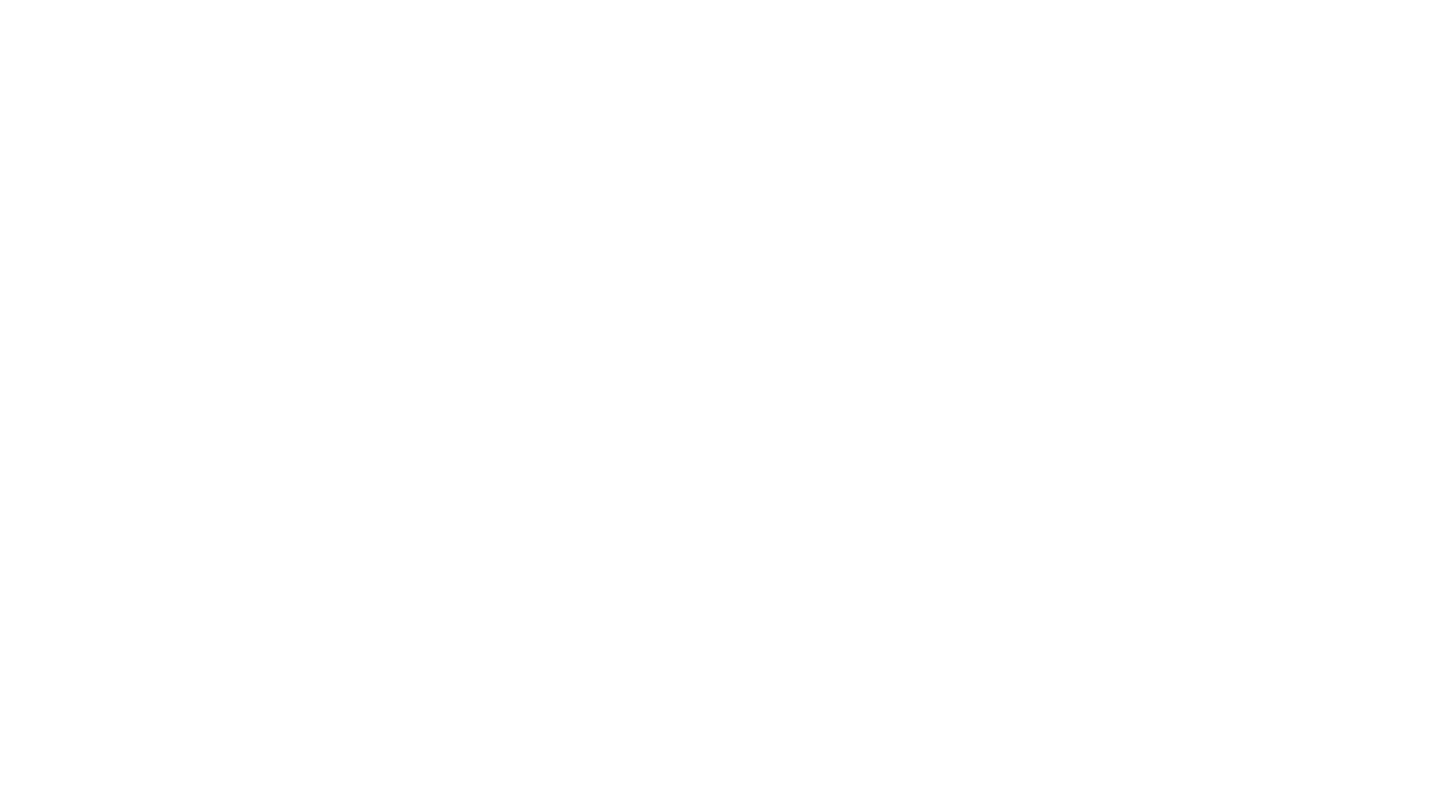select on "**********" 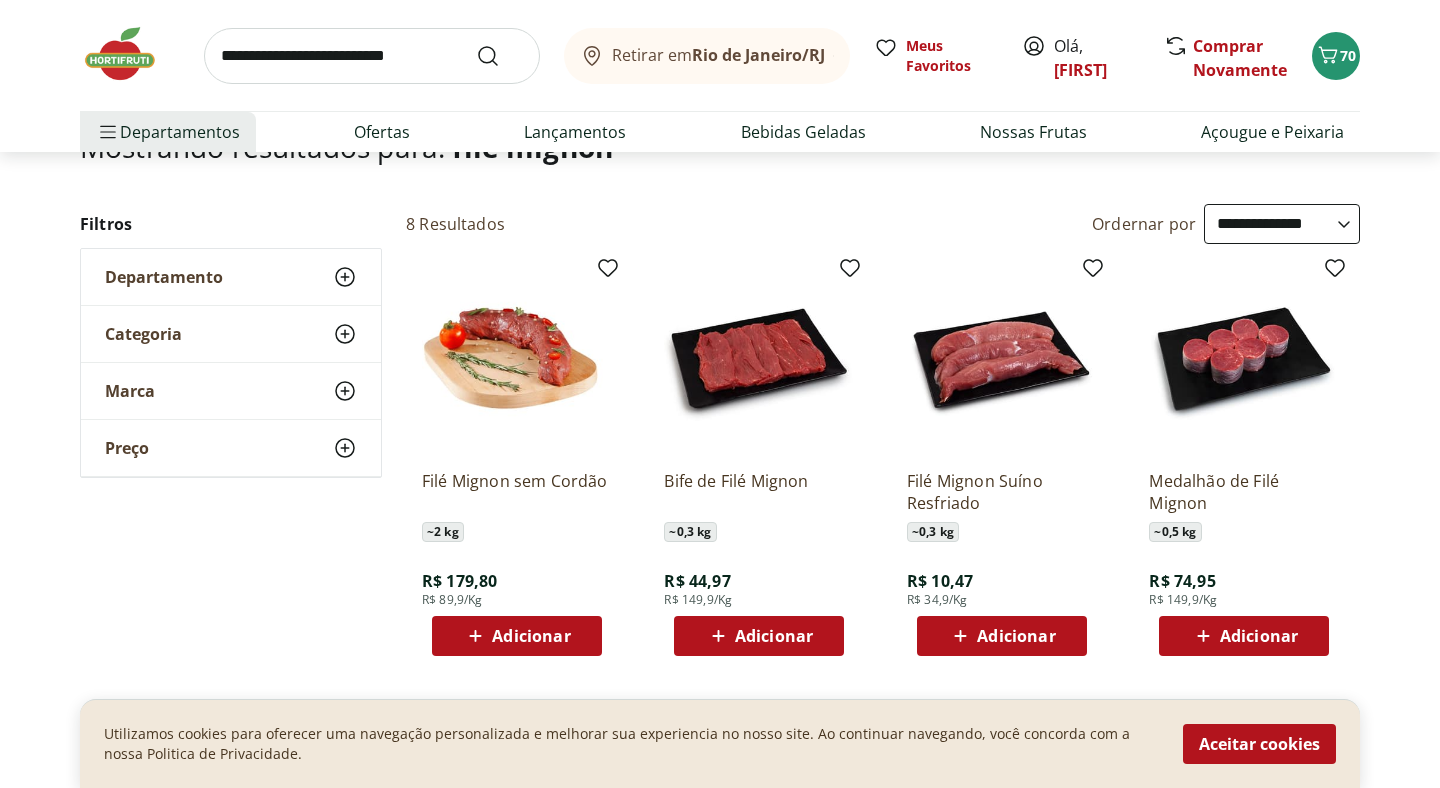 scroll, scrollTop: 208, scrollLeft: 0, axis: vertical 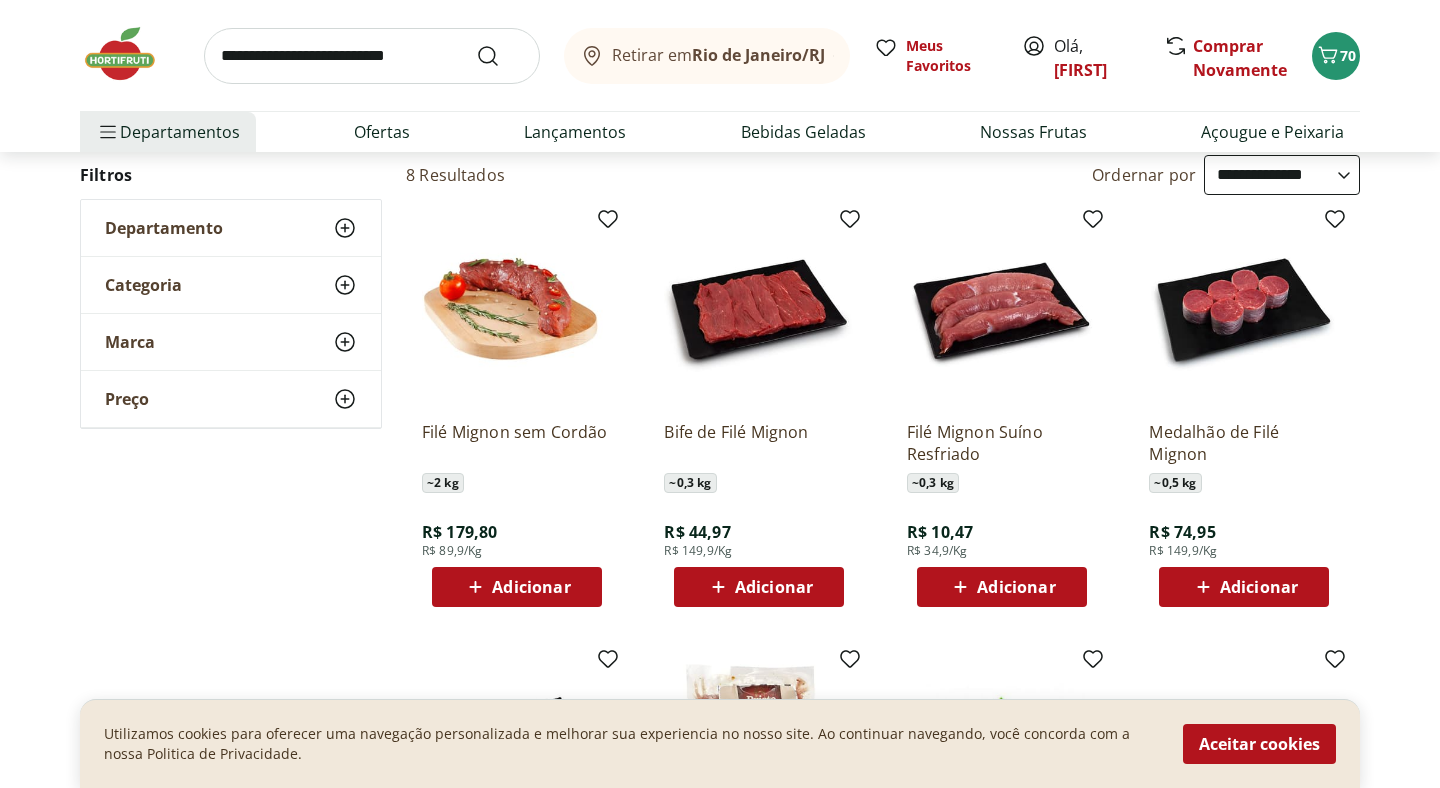 click on "Adicionar" at bounding box center (531, 587) 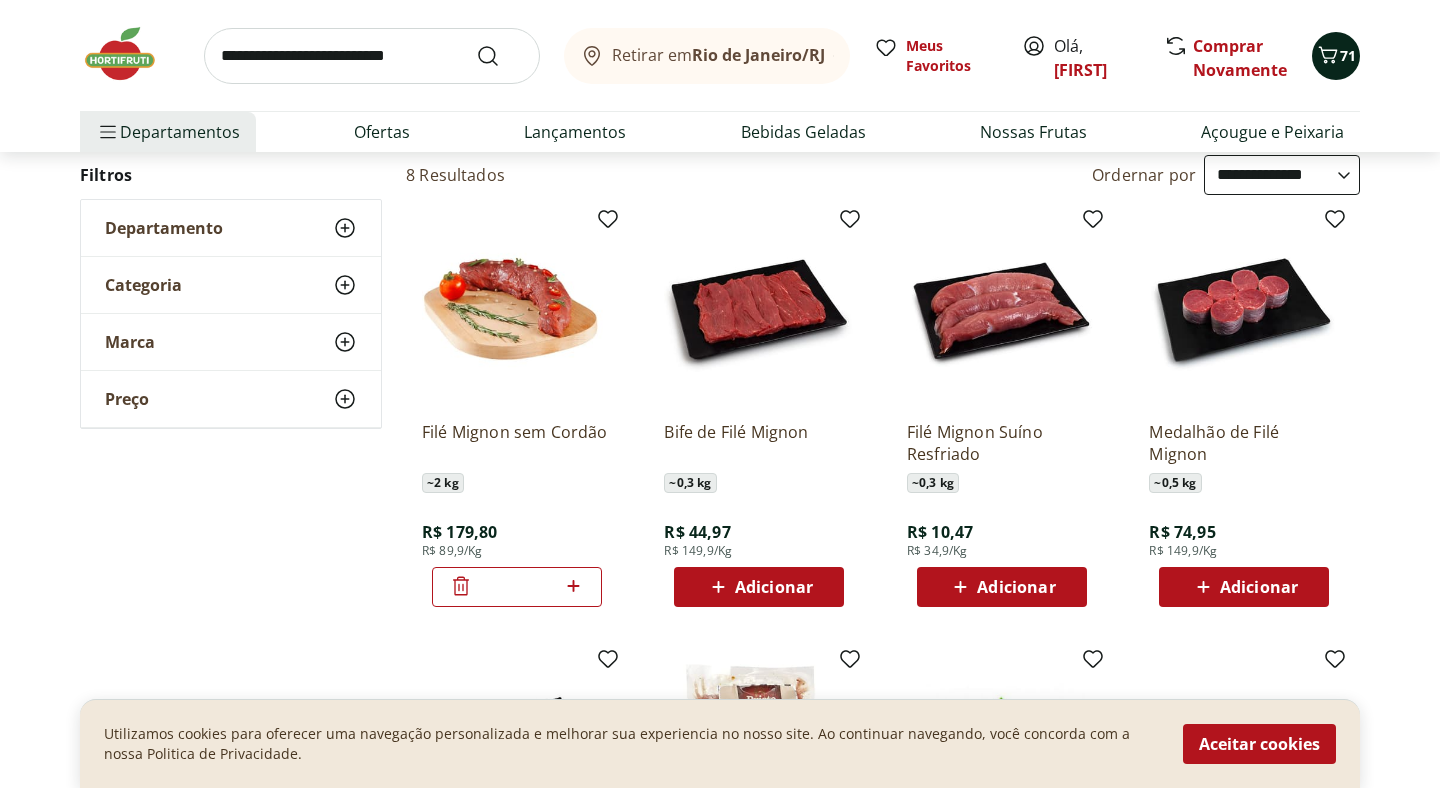 click 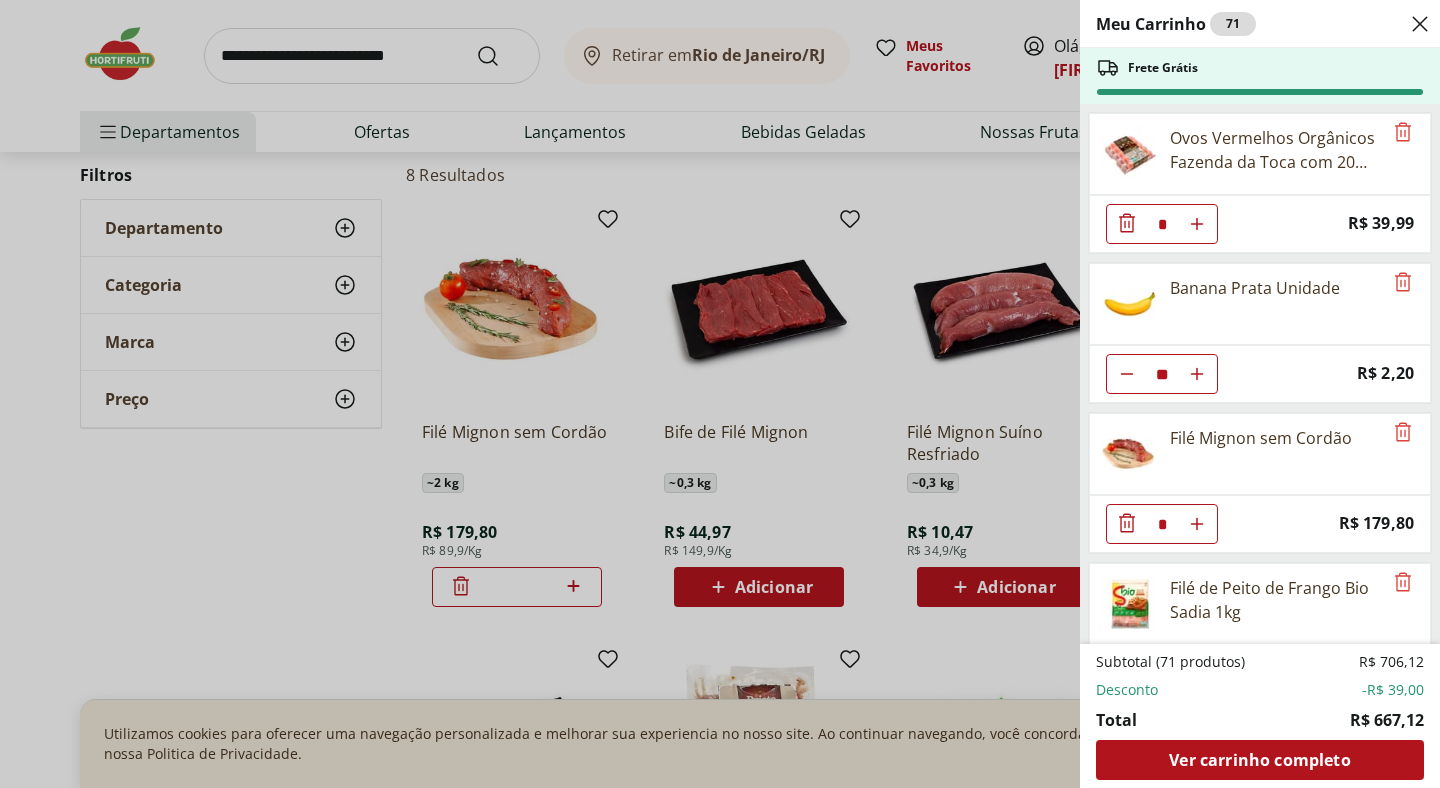 click on "Meu Carrinho 71 Frete Grátis Ovos Vermelhos Orgânicos Fazenda da Toca com 20 Unidades * Price: R$ 39,99 Banana Prata Unidade ** Price: R$ 2,20 Filé Mignon sem Cordão * Price: R$ 179,80 Filé de Peito de Frango Bio Sadia 1kg * Price: R$ 29,99 Patinho Moído * Price: R$ 21,96 Espinafre Unidade * Price: R$ 3,99 Cebola Nacional Unidade * Original price: R$ 1,00 Price: R$ 0,75 Alho Nacional Beneficiado Unidade * Price: R$ 2,99 Abóbora Japonesa Pedaço * Price: R$ 2,99 Cenoura Unidade * Price: R$ 0,72 Tomate Italiano Orgânico Bandeja * Price: R$ 9,99 Cheiro Verde Unidade * Price: R$ 1,99 Hortelã Unidade * Price: R$ 3,99 Brócolis Ninja Unidade * Original price: R$ 11,99 Price: R$ 4,99 Trigo Para Kibe Montan 500G * Price: R$ 14,99 Grão De Bico Montan 500G * Price: R$ 17,99 Queijo Mussarela Fatiado Tirolez * Price: R$ 6,99 Creme de Ricota Tirolez 200g * Price: R$ 11,99 Creme De Leite Nestlé 300G * Price: R$ 14,89 Queijo Parmesão Ralado Président Pacote 50G * Price: R$ 6,99 * Price: *" at bounding box center (720, 394) 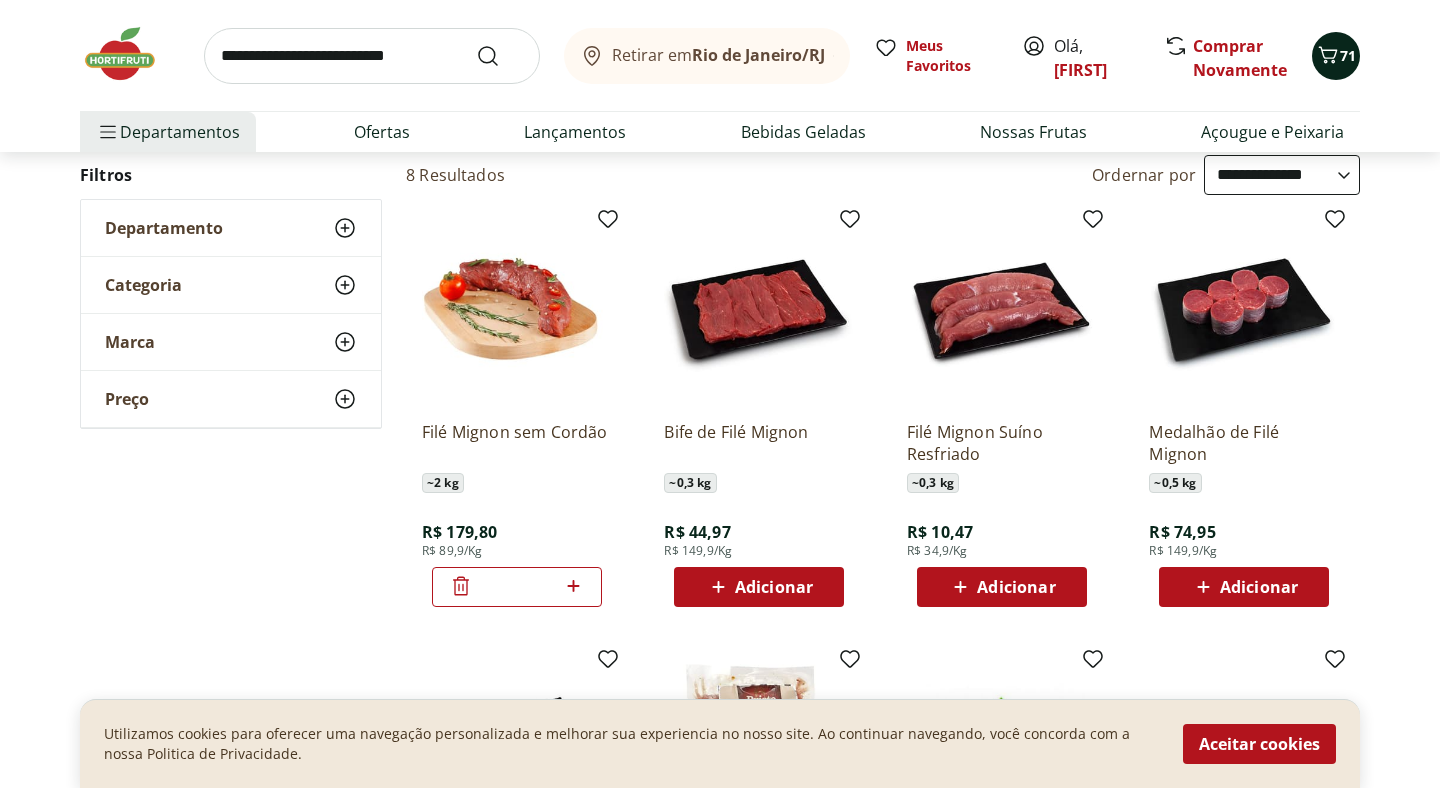 click on "71" at bounding box center (1348, 55) 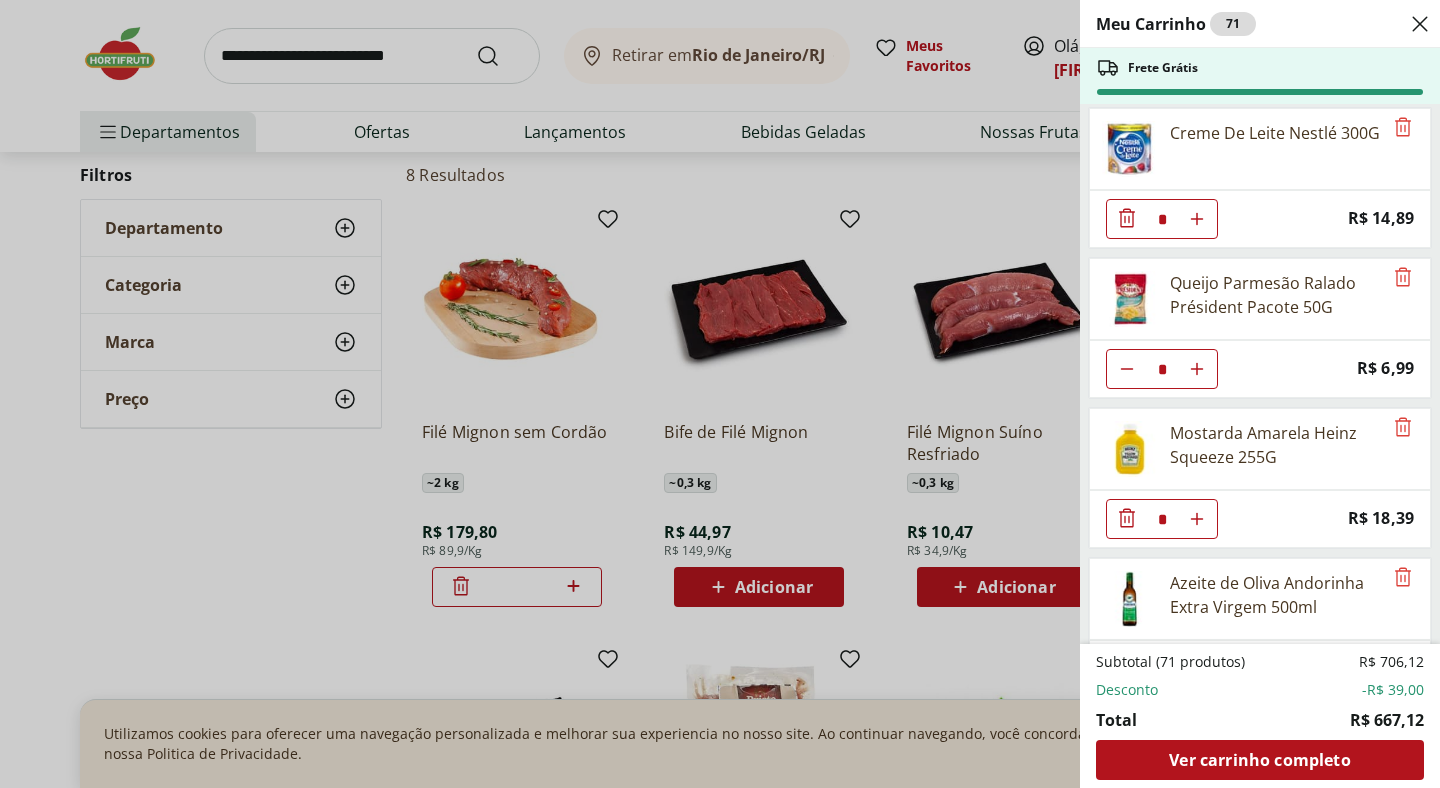 scroll, scrollTop: 2768, scrollLeft: 0, axis: vertical 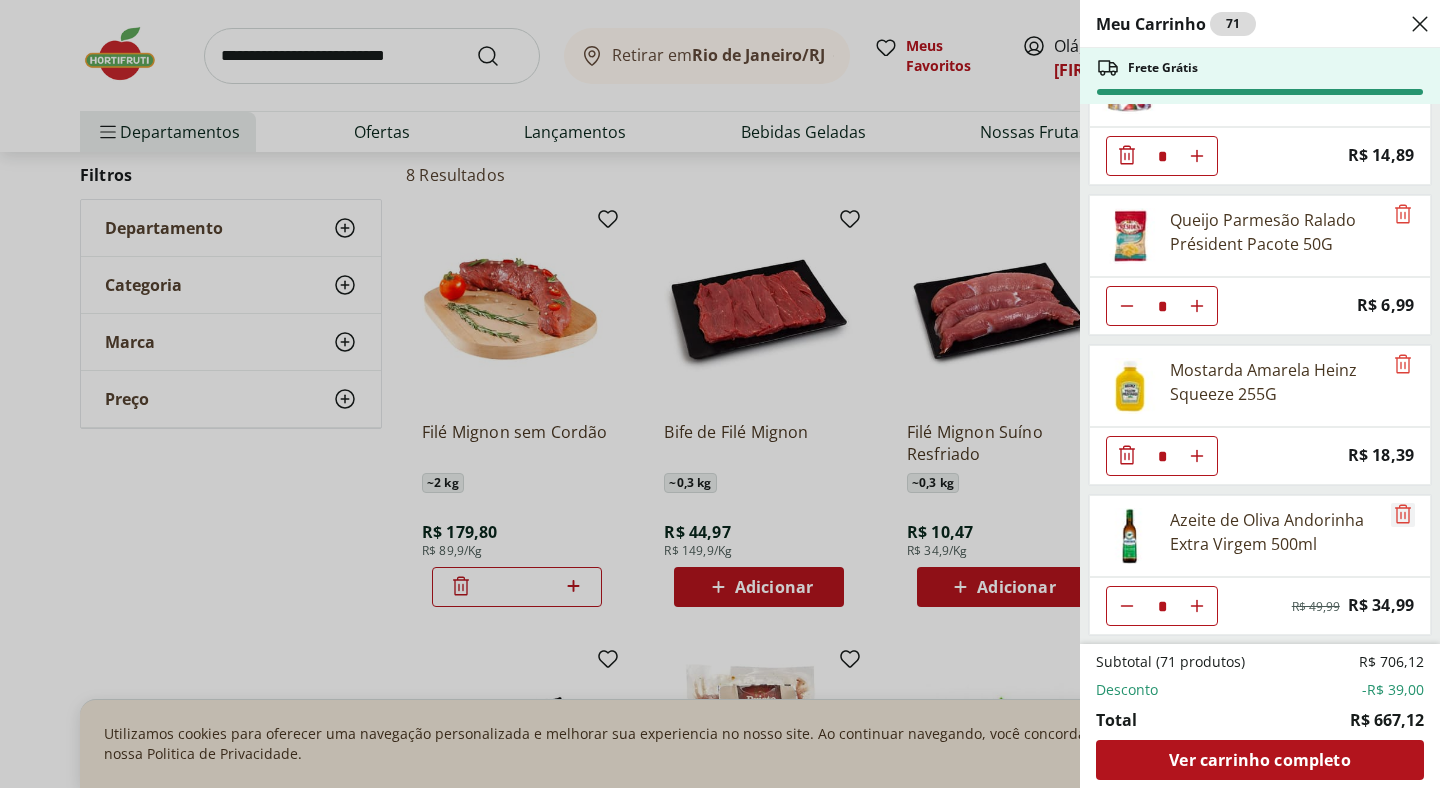 click 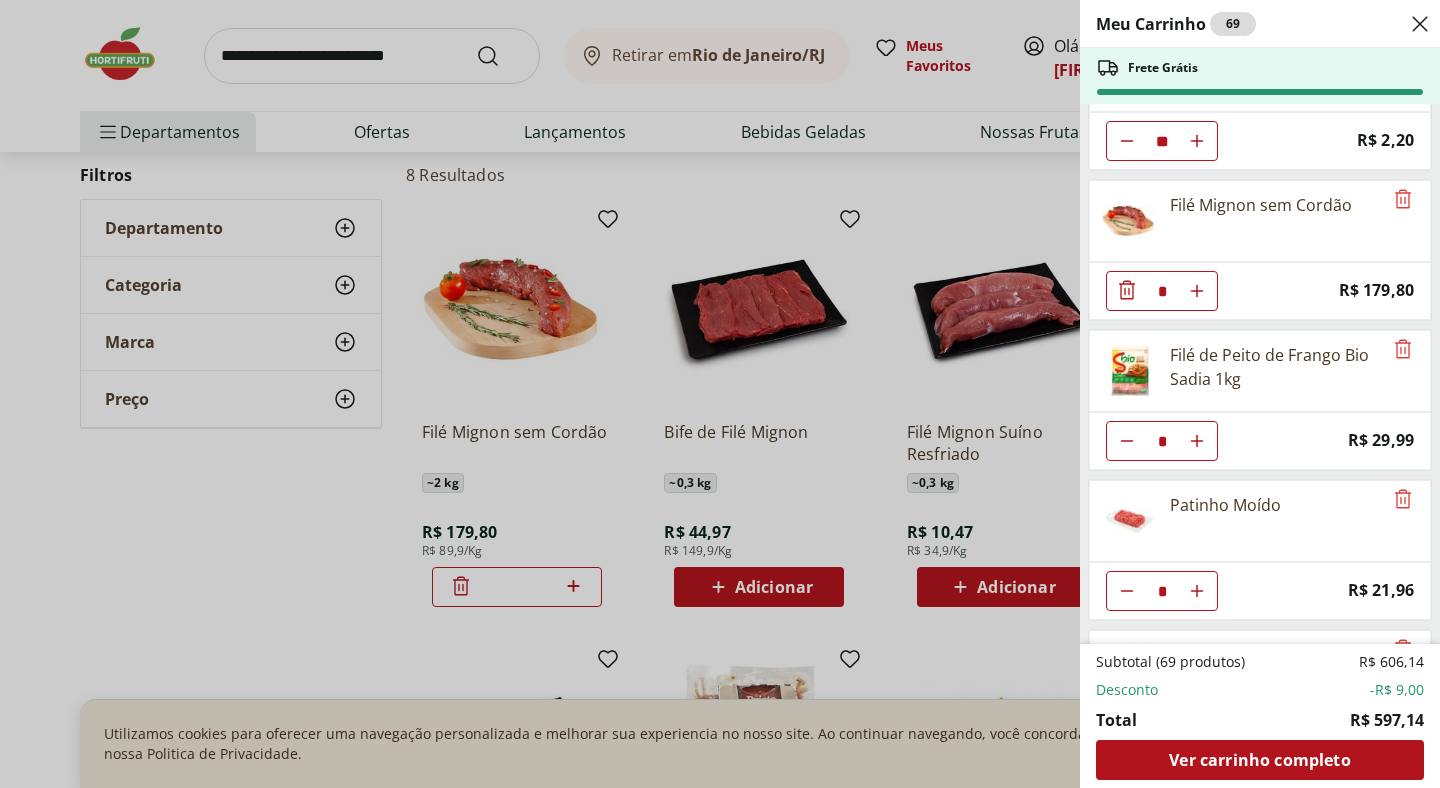 scroll, scrollTop: 271, scrollLeft: 0, axis: vertical 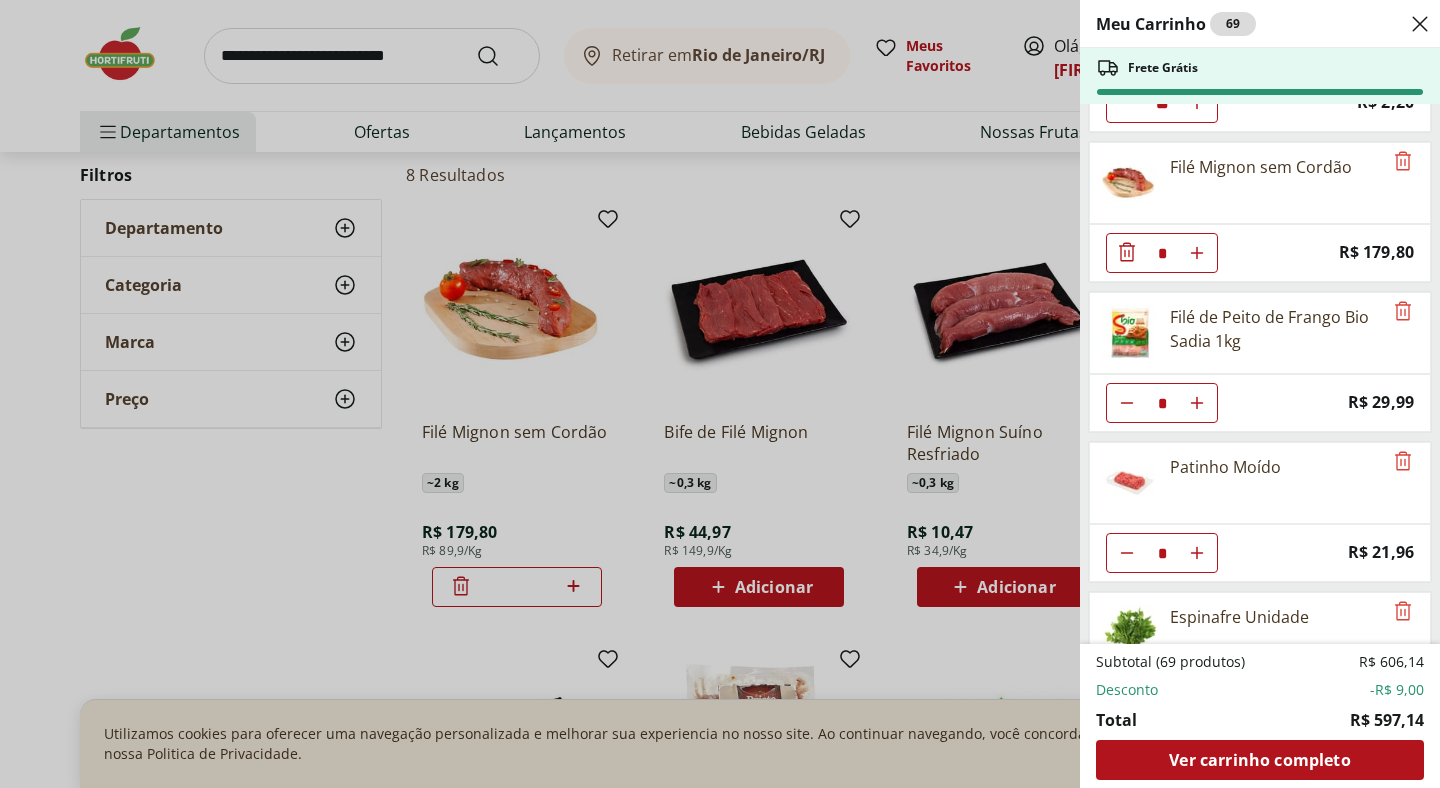 click on "Meu Carrinho 69 Frete Grátis Ovos Vermelhos Orgânicos Fazenda da Toca com 20 Unidades * Price: R$ 39,99 Banana Prata Unidade ** Price: R$ 2,20 Filé Mignon sem Cordão * Price: R$ 179,80 Filé de Peito de Frango Bio Sadia 1kg * Price: R$ 29,99 Patinho Moído * Price: R$ 21,96 Espinafre Unidade * Price: R$ 3,99 Cebola Nacional Unidade * Original price: R$ 1,00 Price: R$ 0,75 Alho Nacional Beneficiado Unidade * Price: R$ 2,99 Abóbora Japonesa Pedaço * Price: R$ 2,99 Cenoura Unidade * Price: R$ 0,72 Tomate Italiano Orgânico Bandeja * Price: R$ 9,99 Cheiro Verde Unidade * Price: R$ 1,99 Hortelã Unidade * Price: R$ 3,99 Brócolis Ninja Unidade * Original price: R$ 11,99 Price: R$ 4,99 Trigo Para Kibe Montan 500G * Price: R$ 14,99 Grão De Bico Montan 500G * Price: R$ 17,99 Queijo Mussarela Fatiado Tirolez * Price: R$ 6,99 Creme de Ricota Tirolez 200g * Price: R$ 11,99 Creme De Leite Nestlé 300G * Price: R$ 14,89 Queijo Parmesão Ralado Président Pacote 50G * Price: R$ 6,99 * Price:" at bounding box center (720, 394) 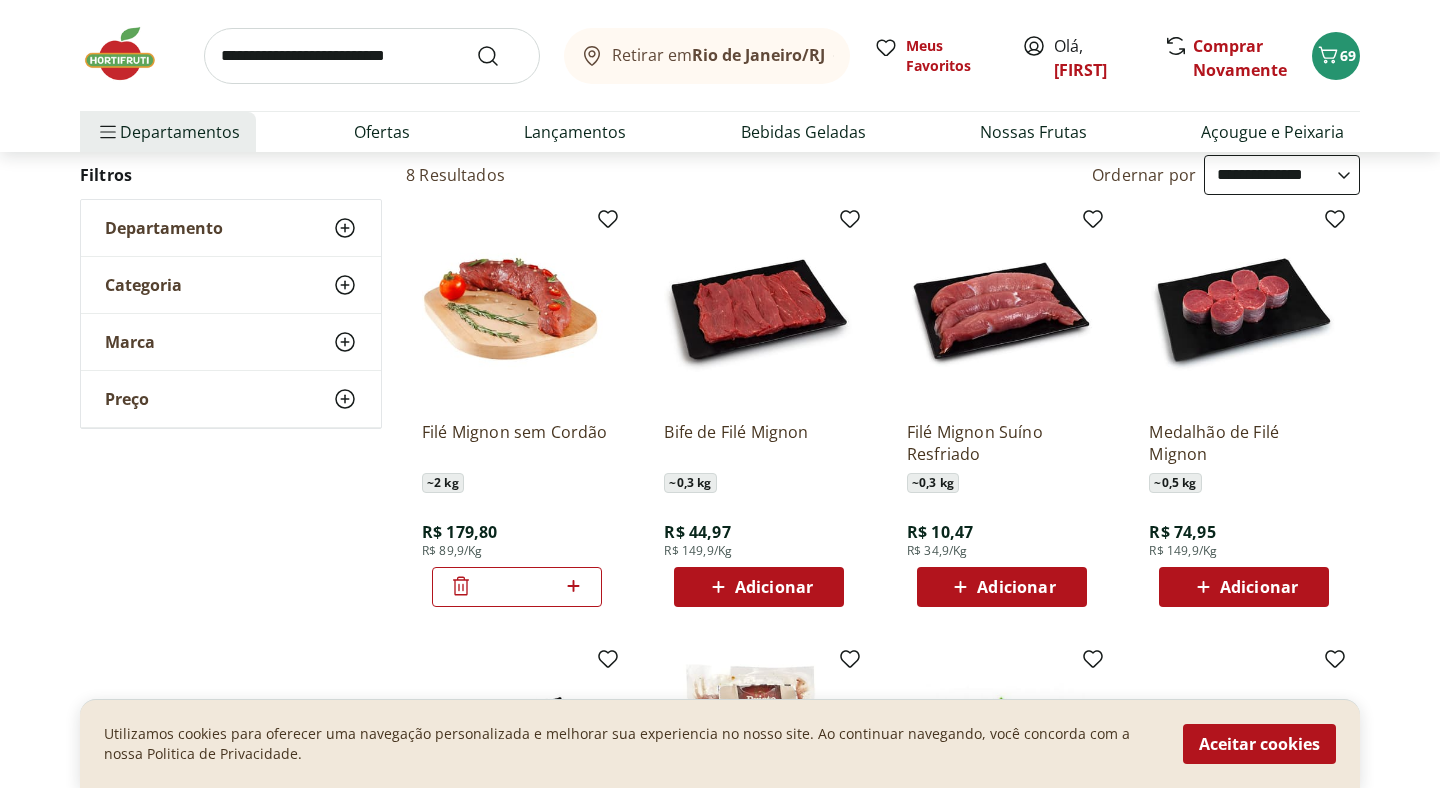 click at bounding box center (130, 54) 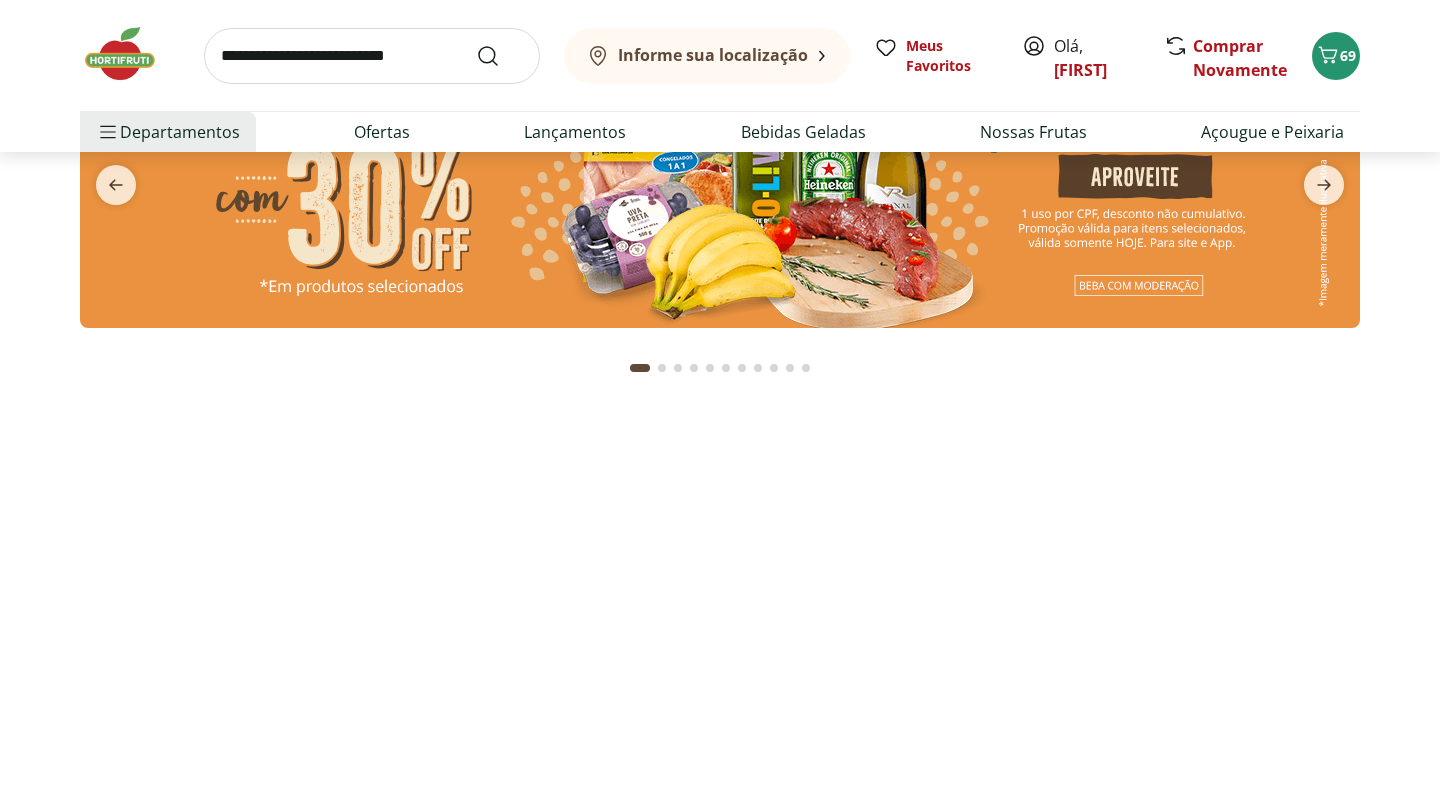 scroll, scrollTop: 0, scrollLeft: 0, axis: both 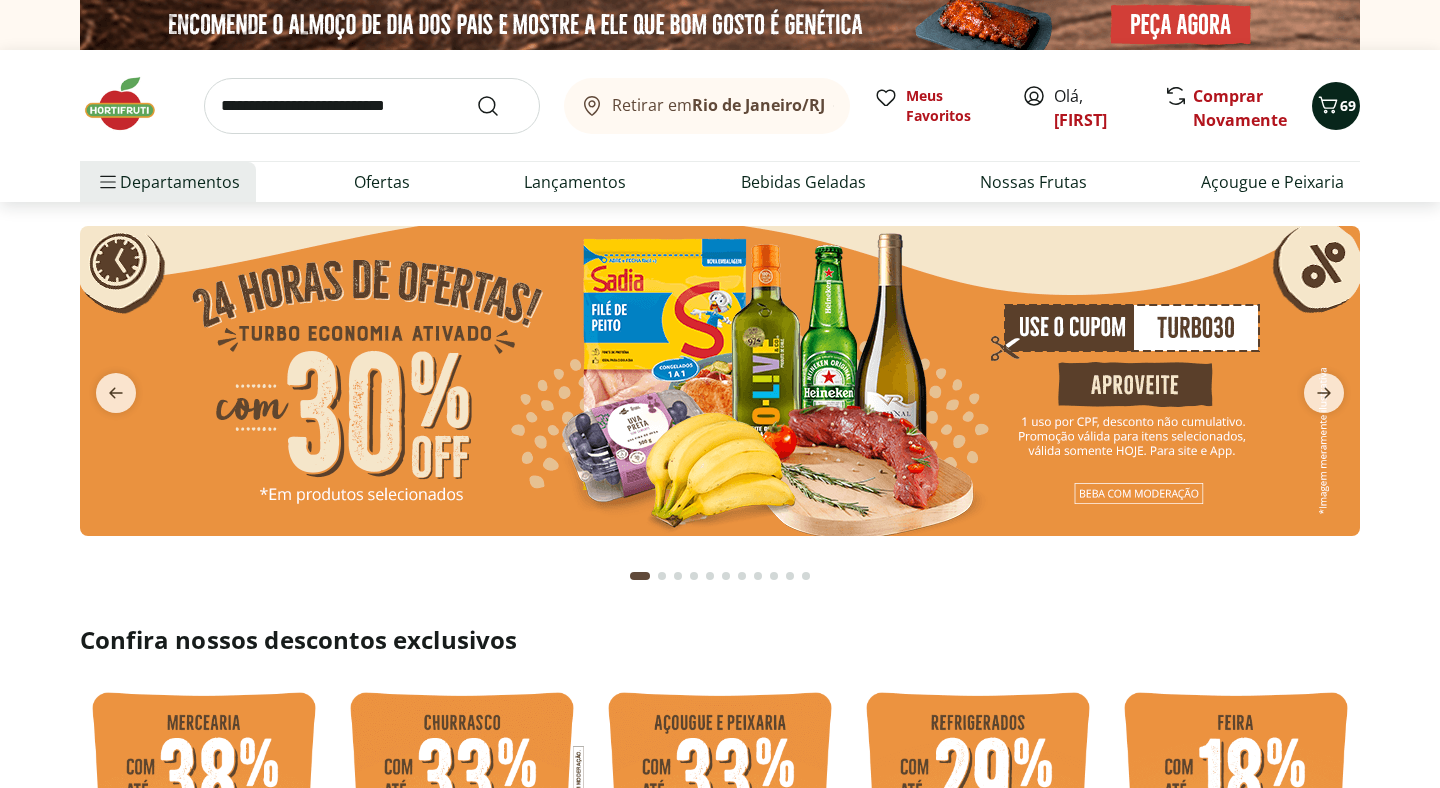click 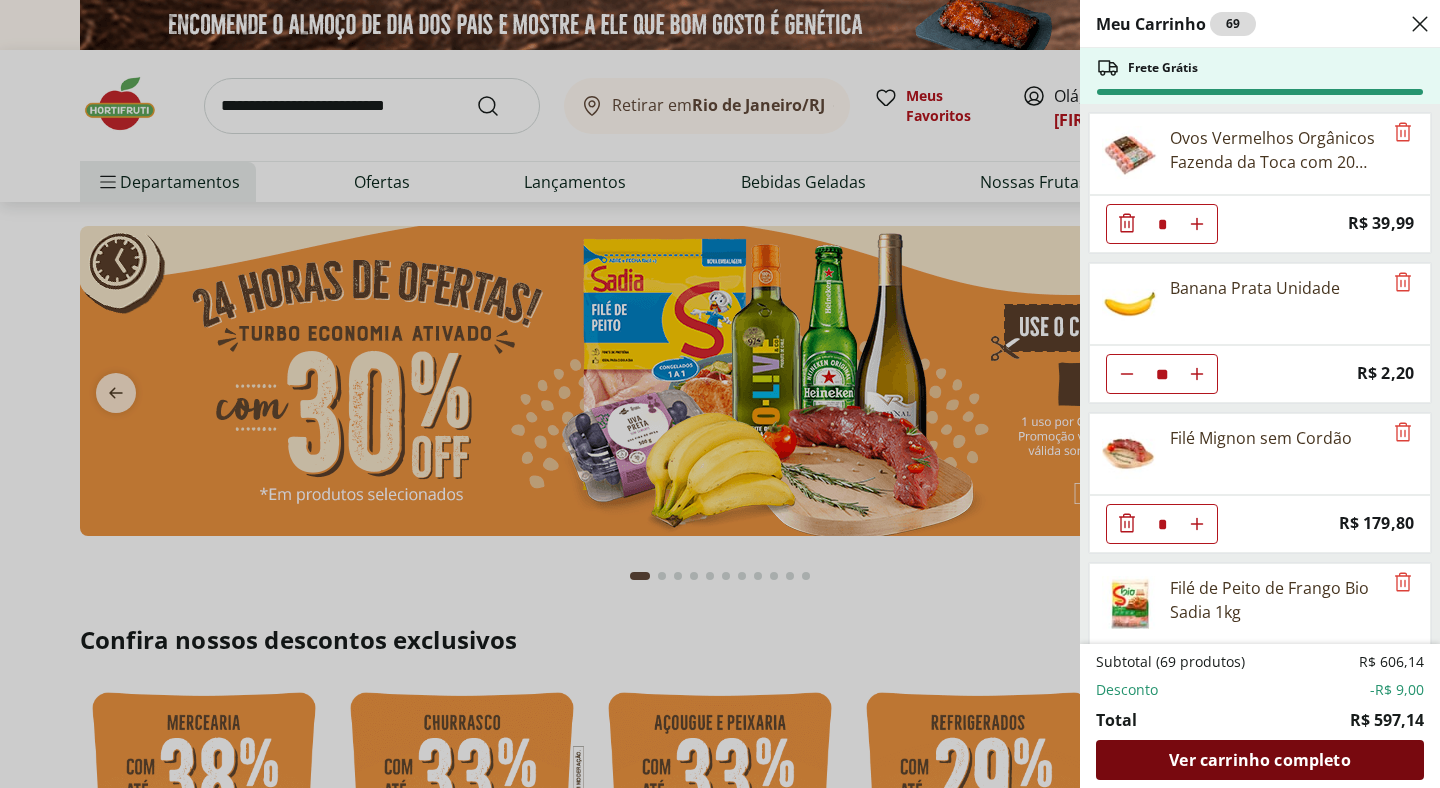 click on "Ver carrinho completo" at bounding box center [1259, 760] 